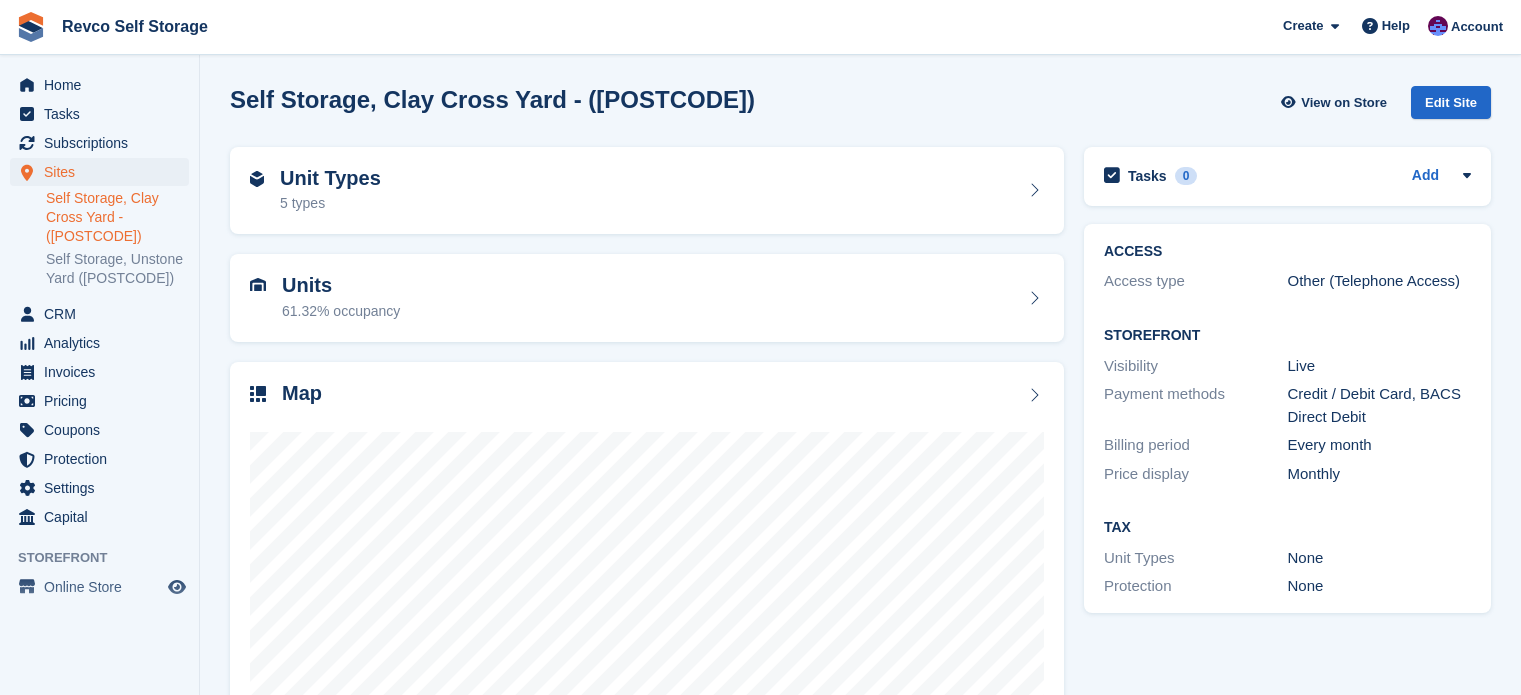 scroll, scrollTop: 0, scrollLeft: 0, axis: both 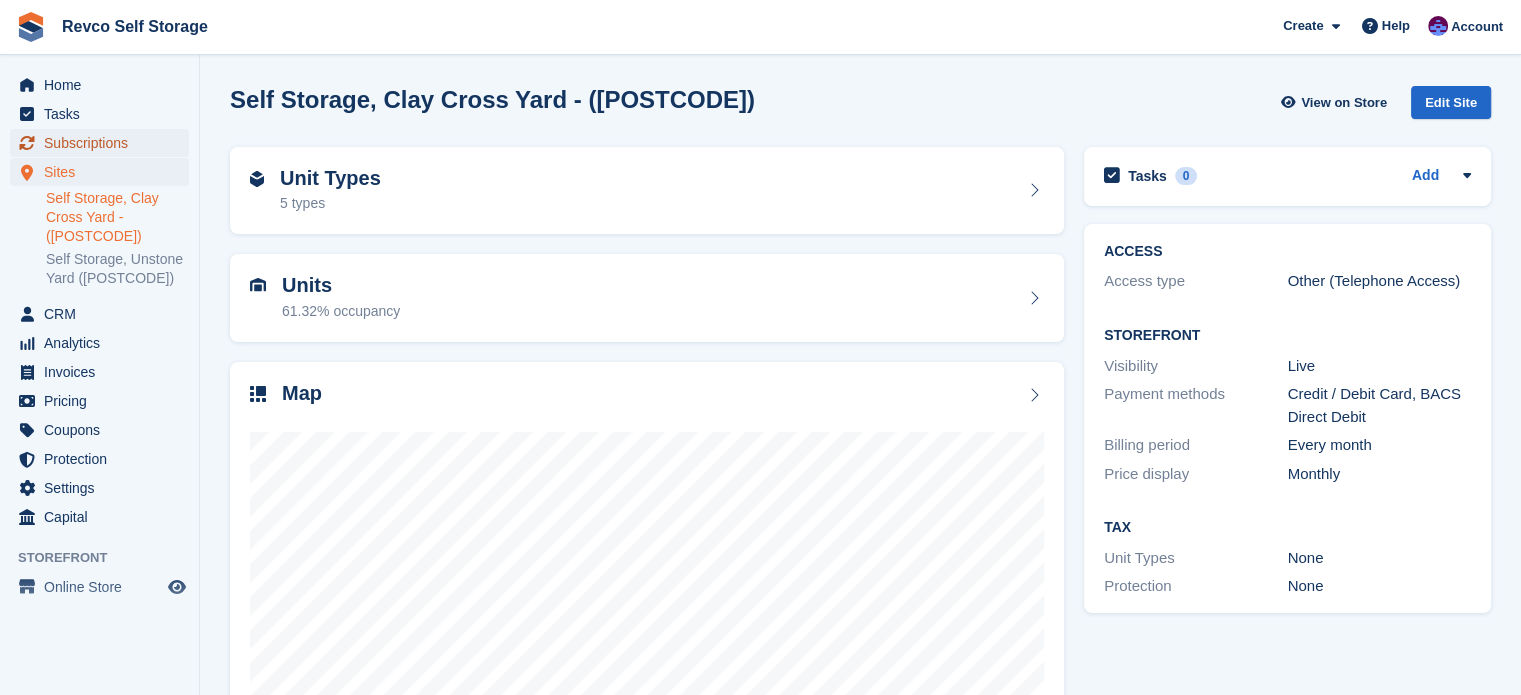 click on "Subscriptions" at bounding box center (104, 143) 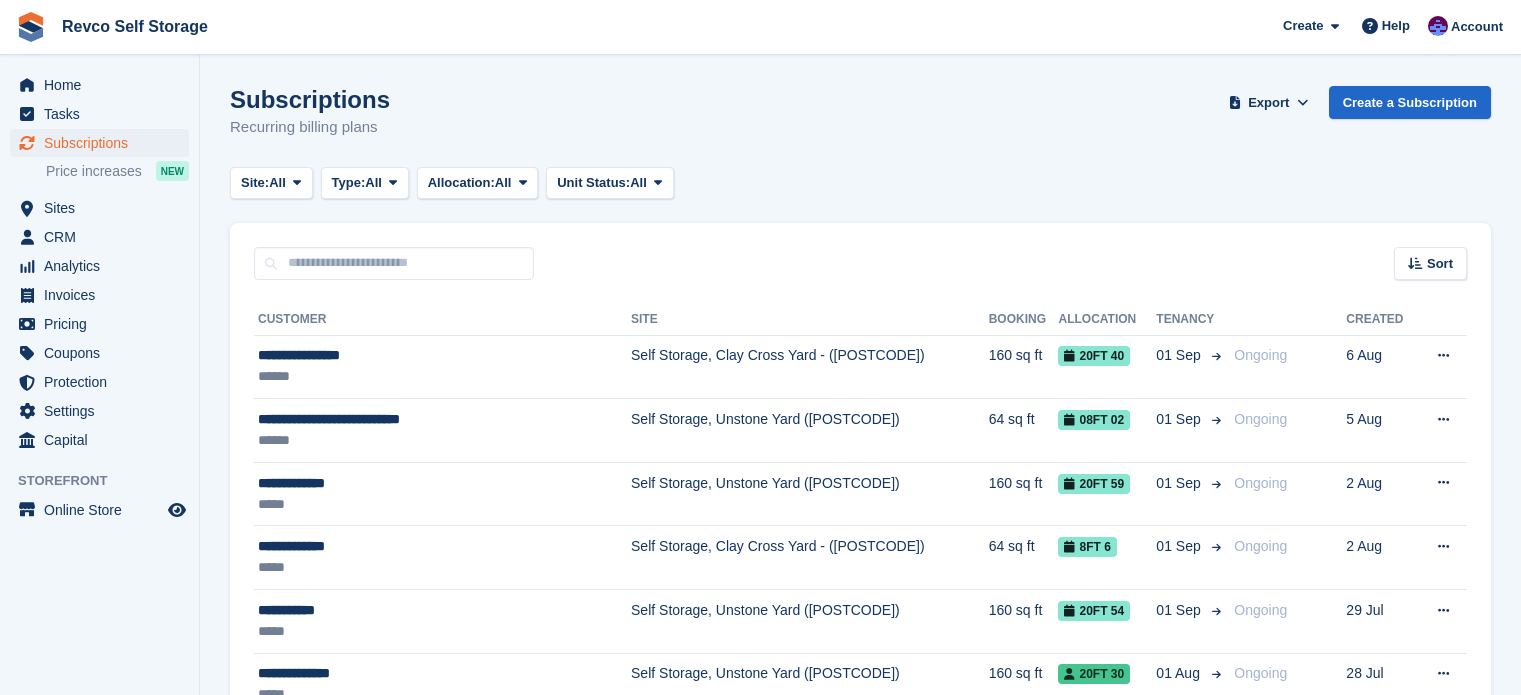 scroll, scrollTop: 0, scrollLeft: 0, axis: both 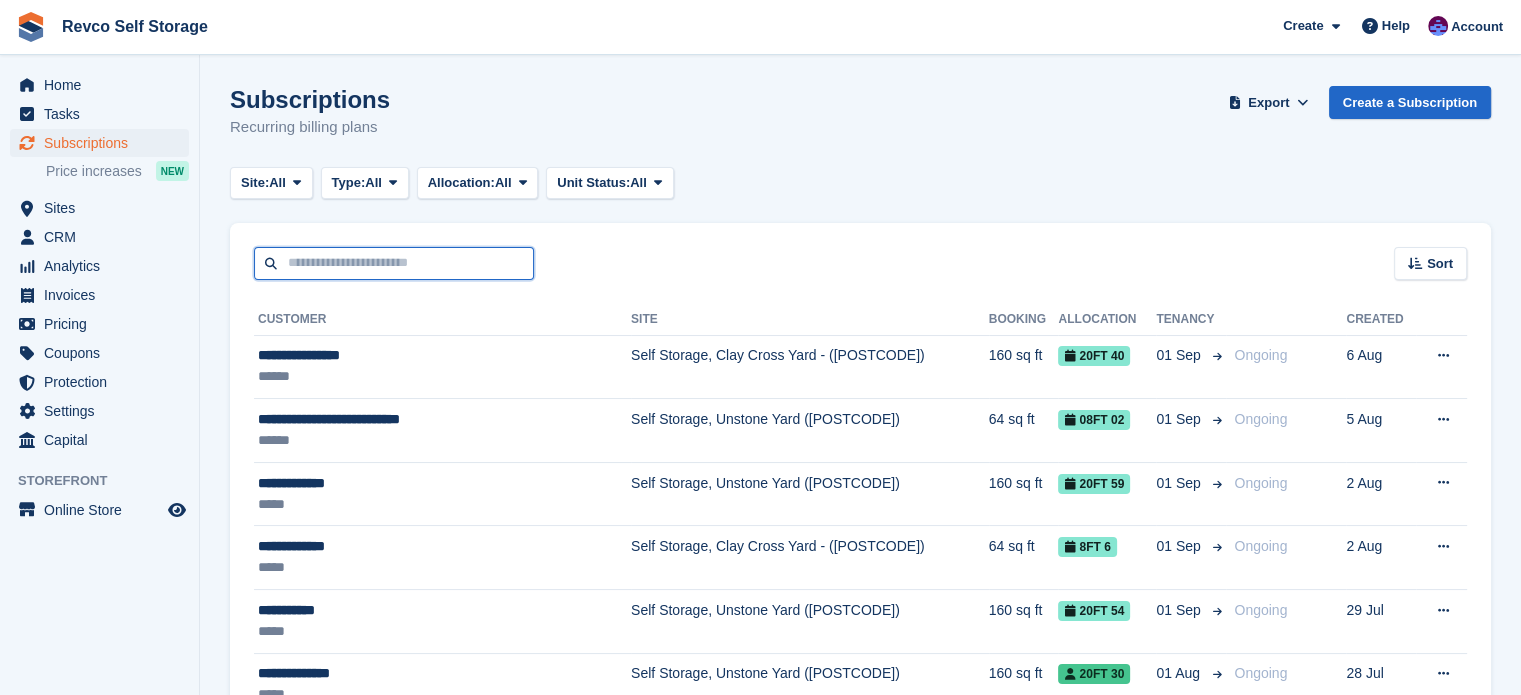 click at bounding box center [394, 263] 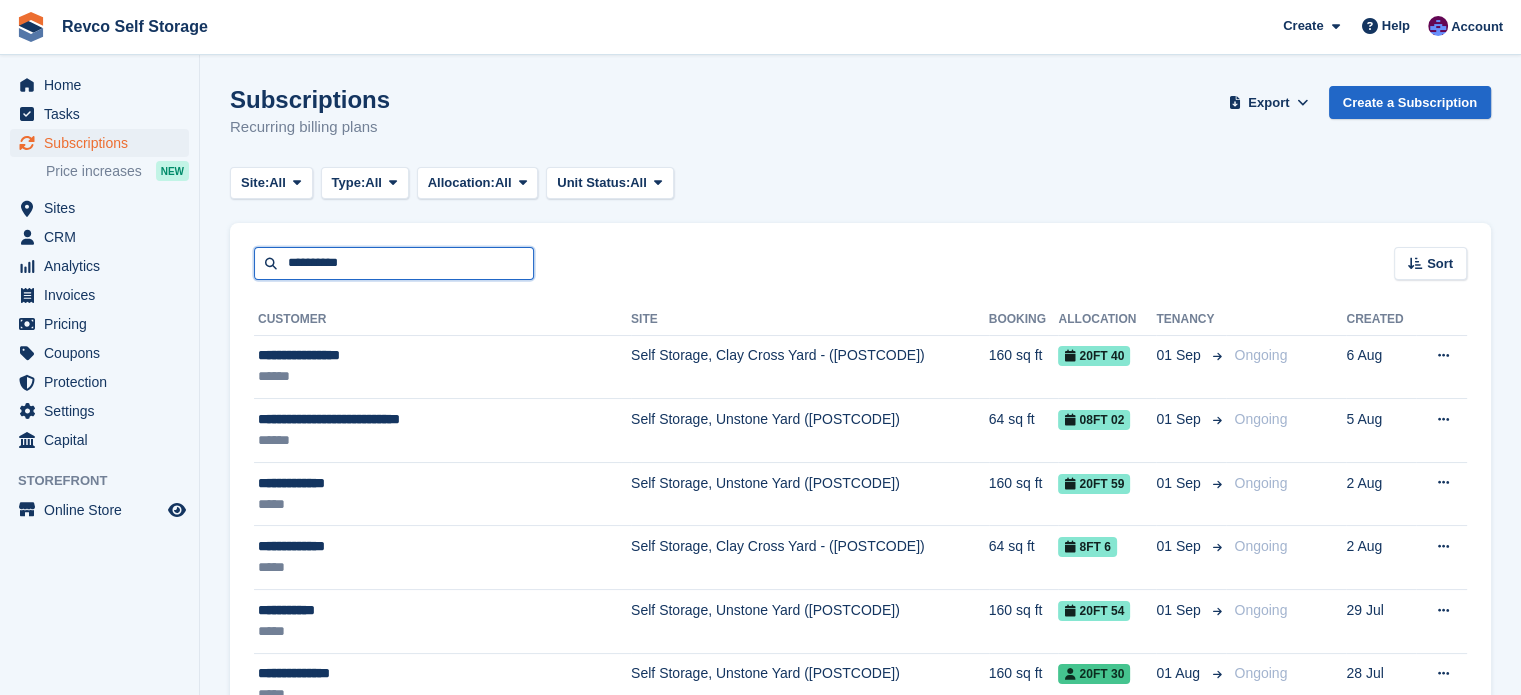 type on "**********" 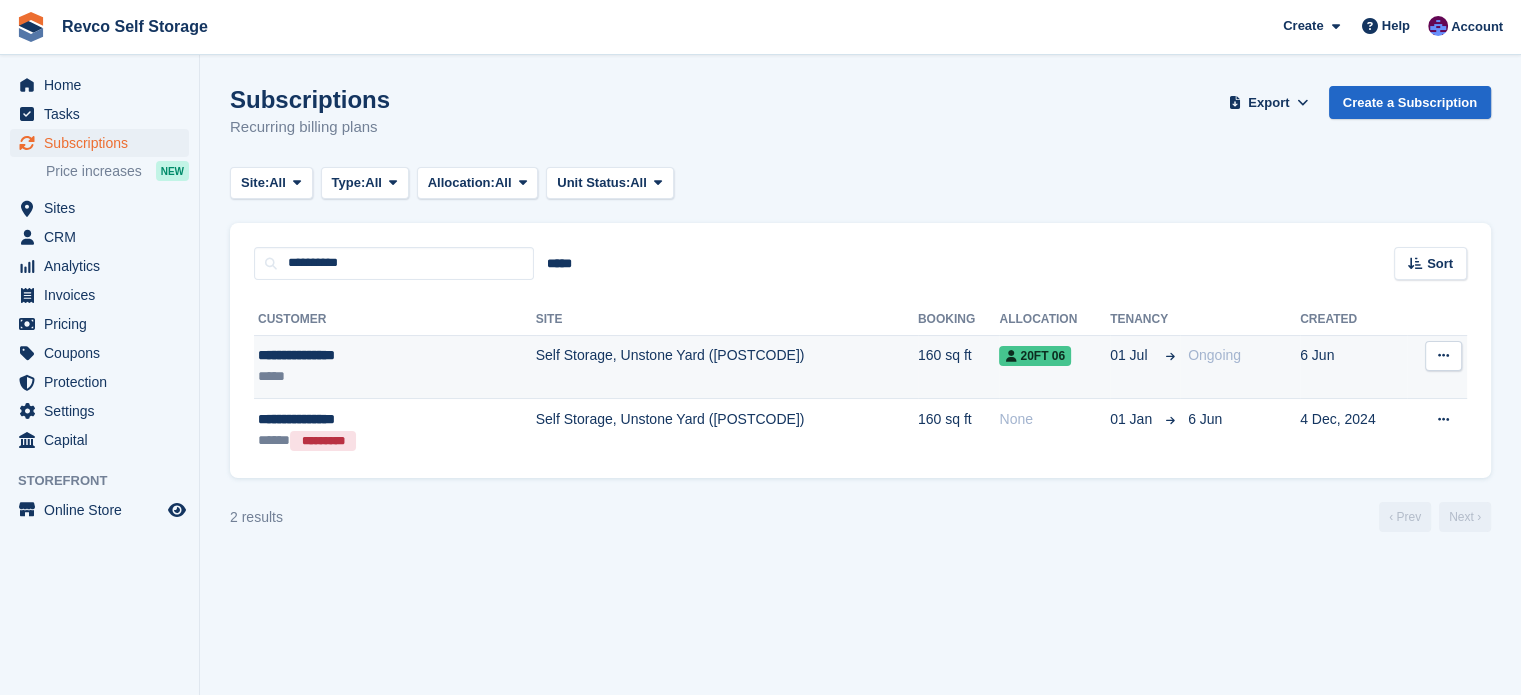 click on "**********" at bounding box center [355, 355] 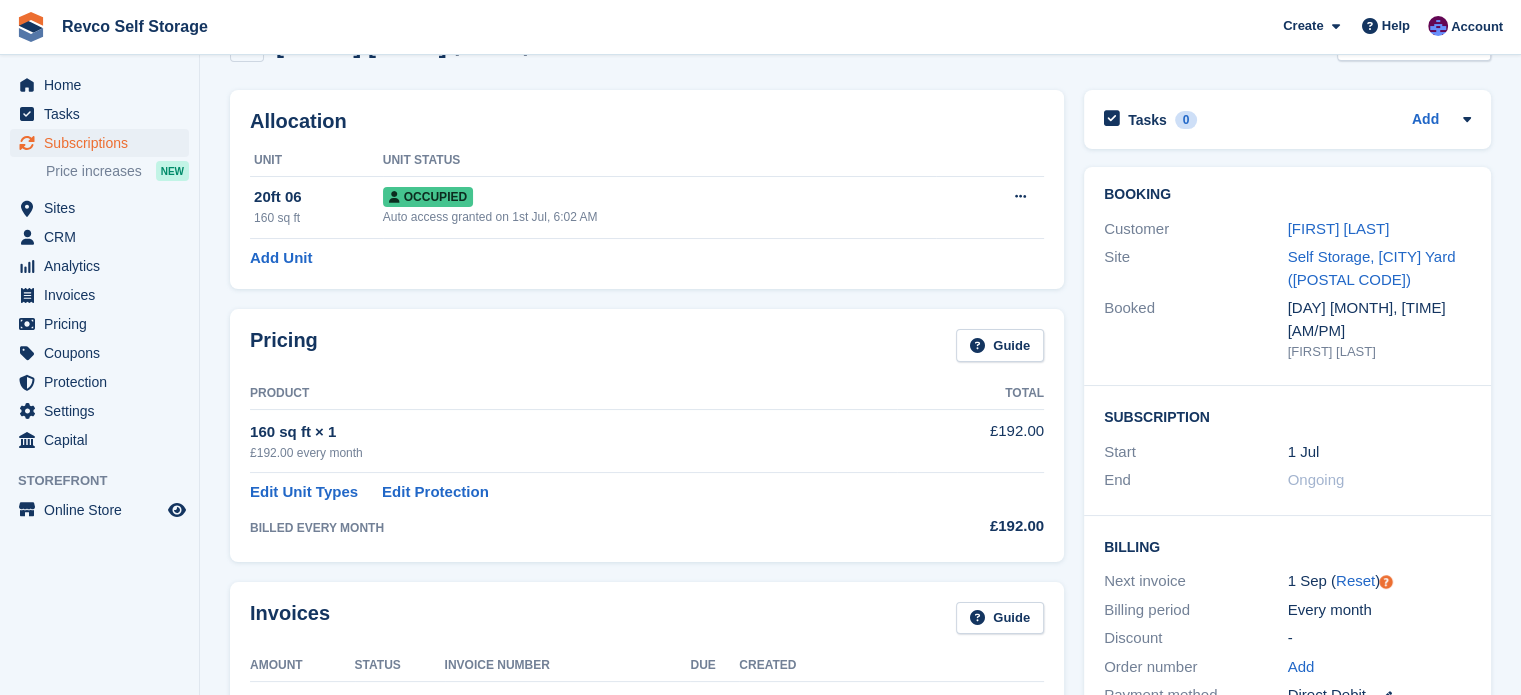 scroll, scrollTop: 0, scrollLeft: 0, axis: both 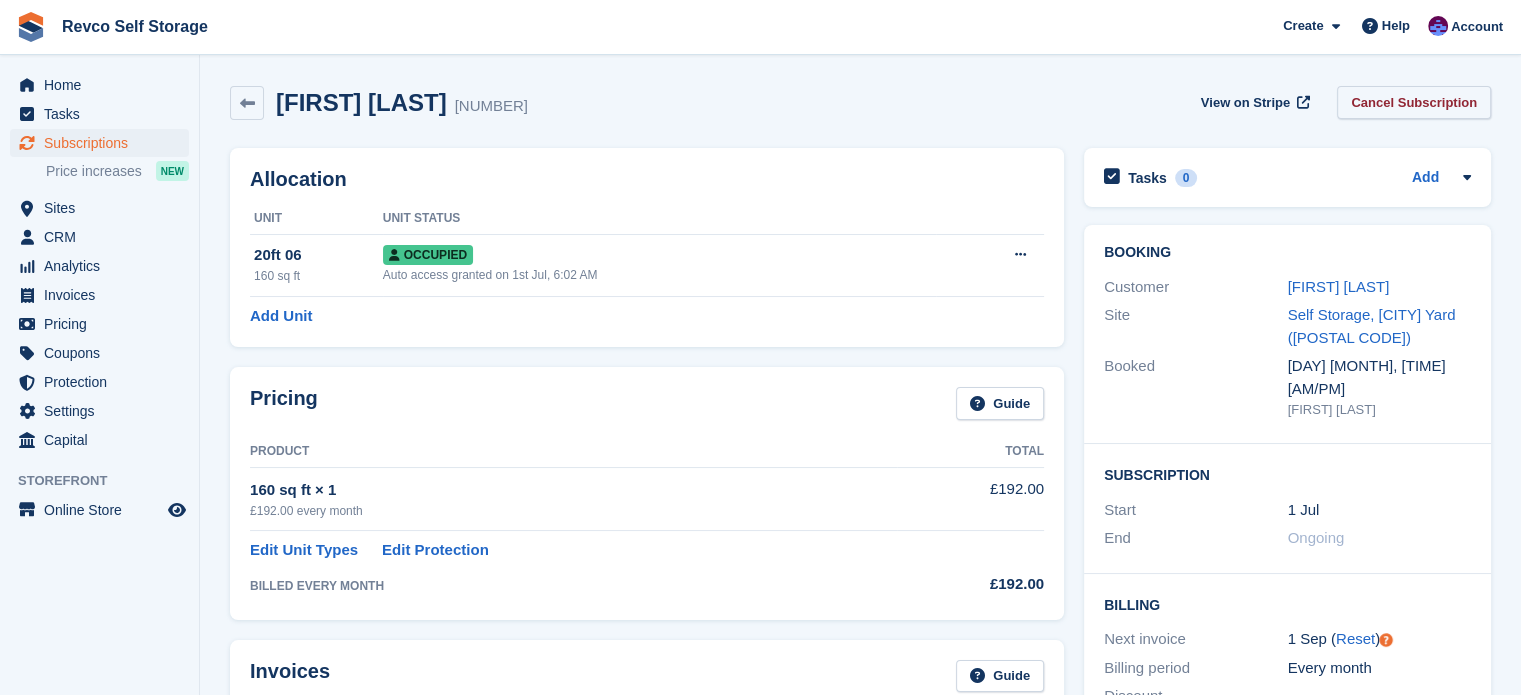 click on "Cancel Subscription" at bounding box center (1414, 102) 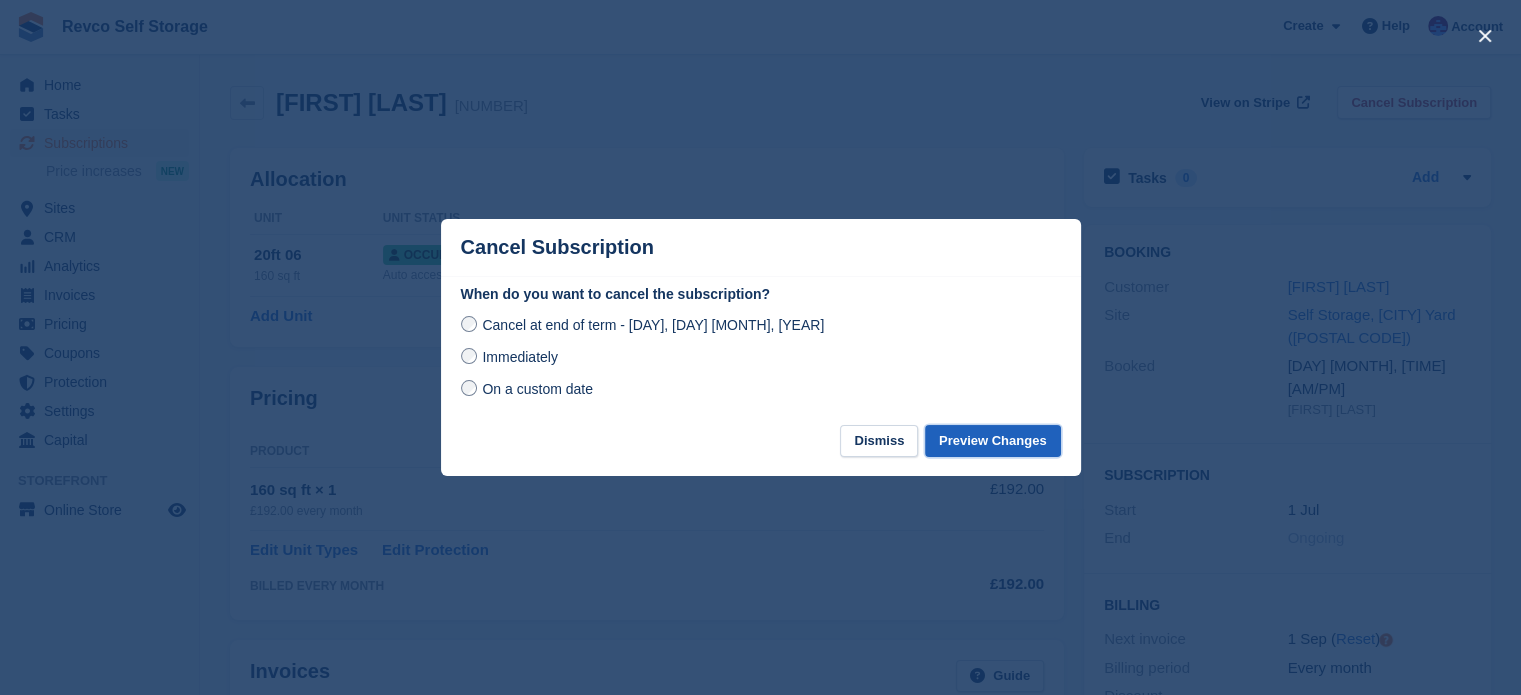 click on "Preview Changes" at bounding box center [993, 441] 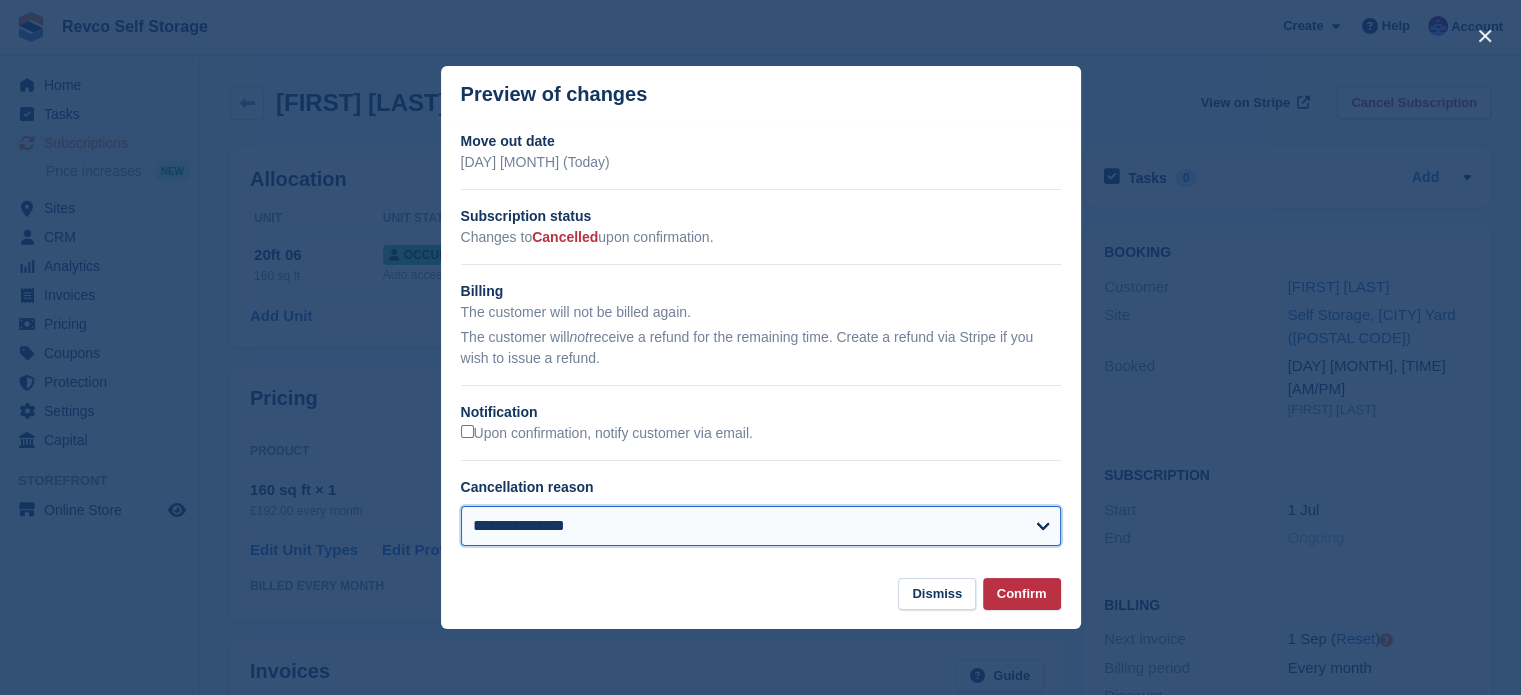 click on "**********" at bounding box center (761, 526) 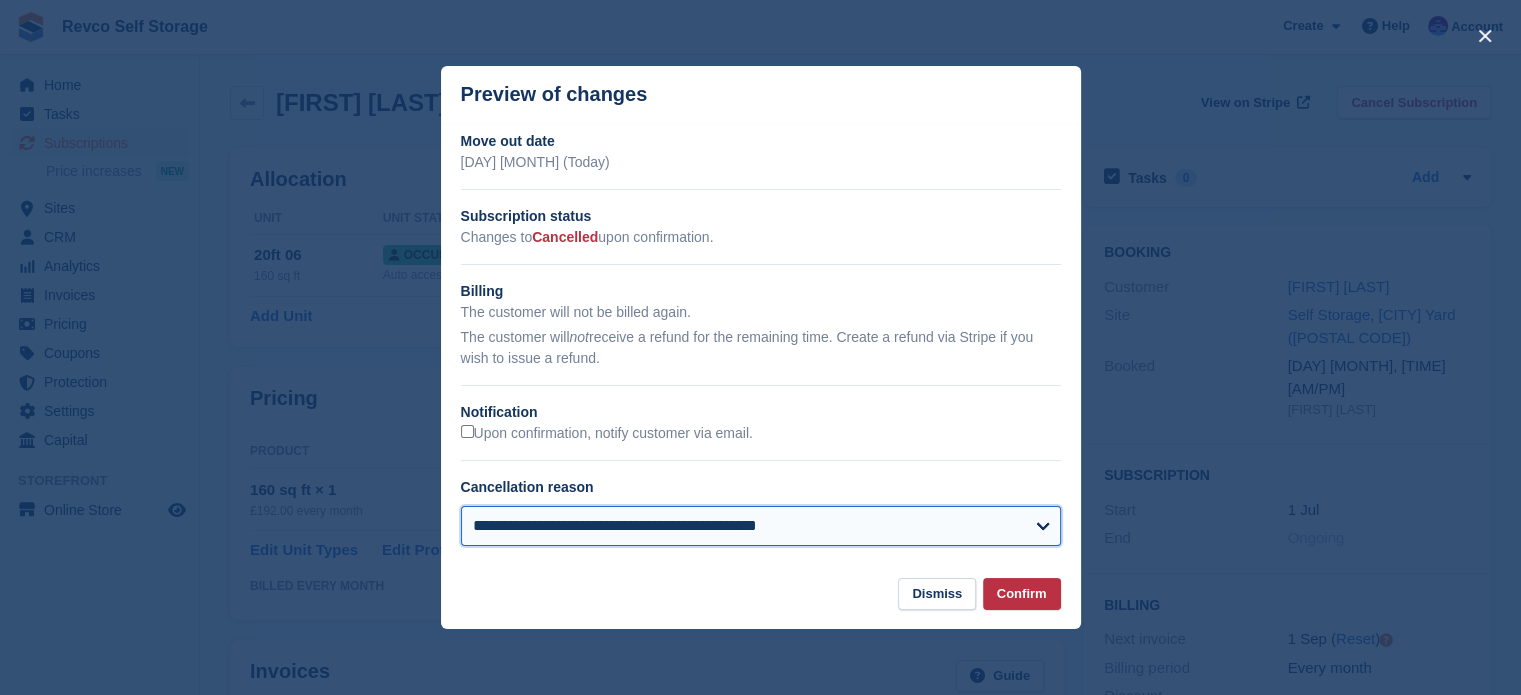 click on "**********" at bounding box center [761, 526] 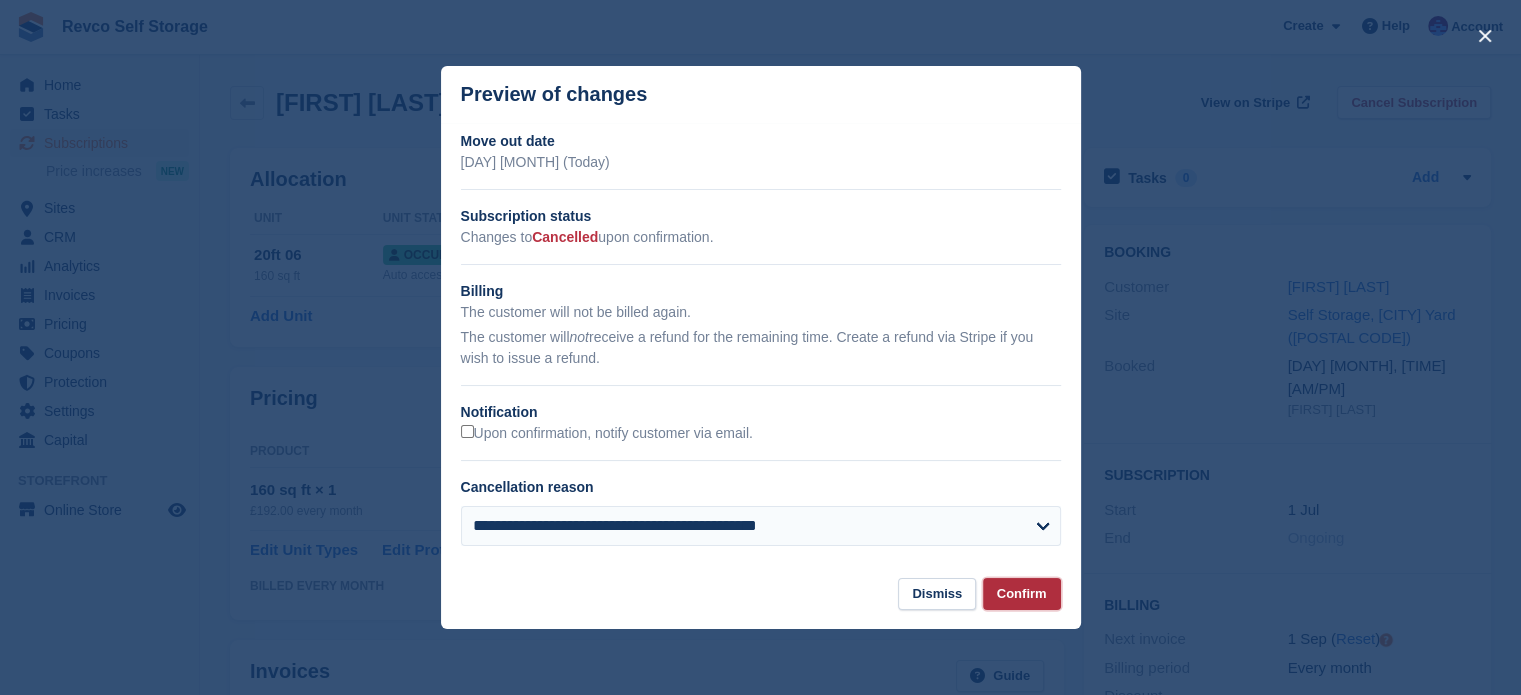 click on "Confirm" at bounding box center [1022, 594] 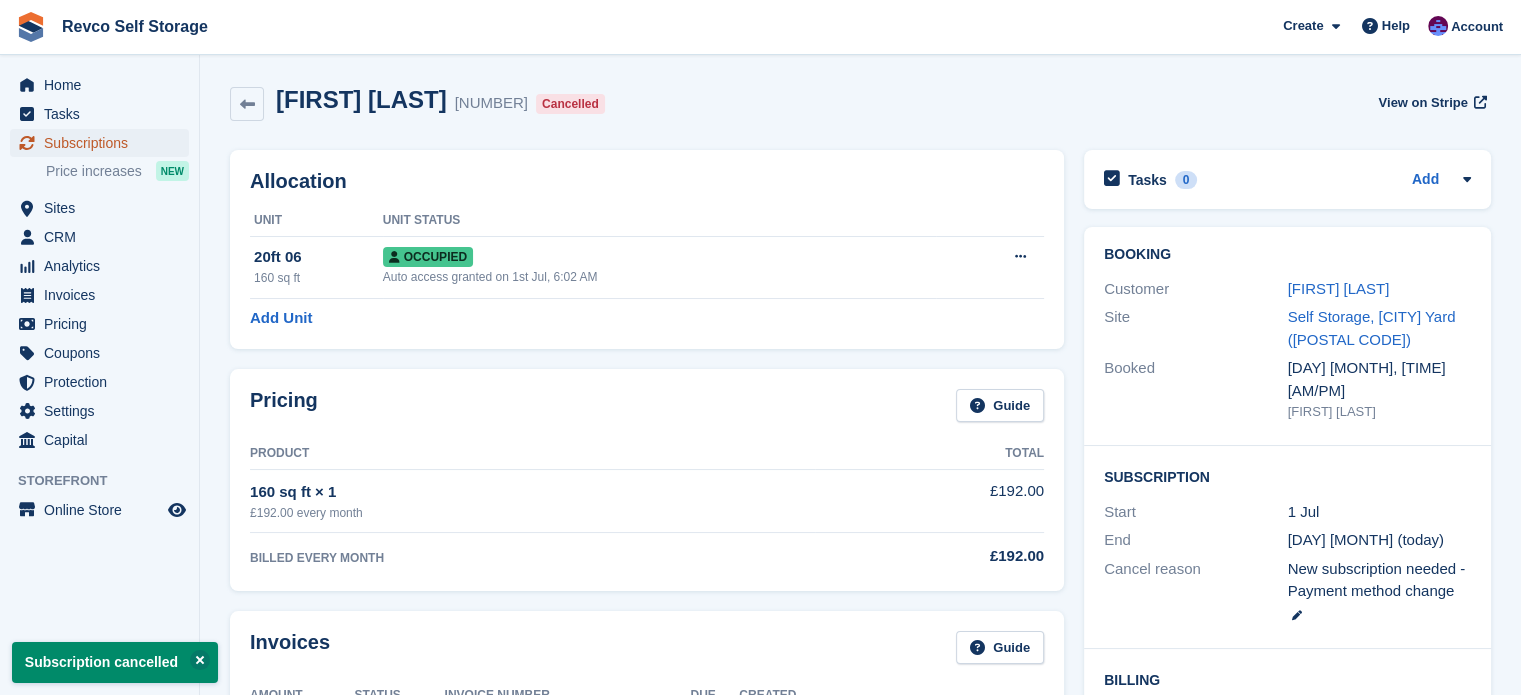 click on "Subscriptions" at bounding box center [104, 143] 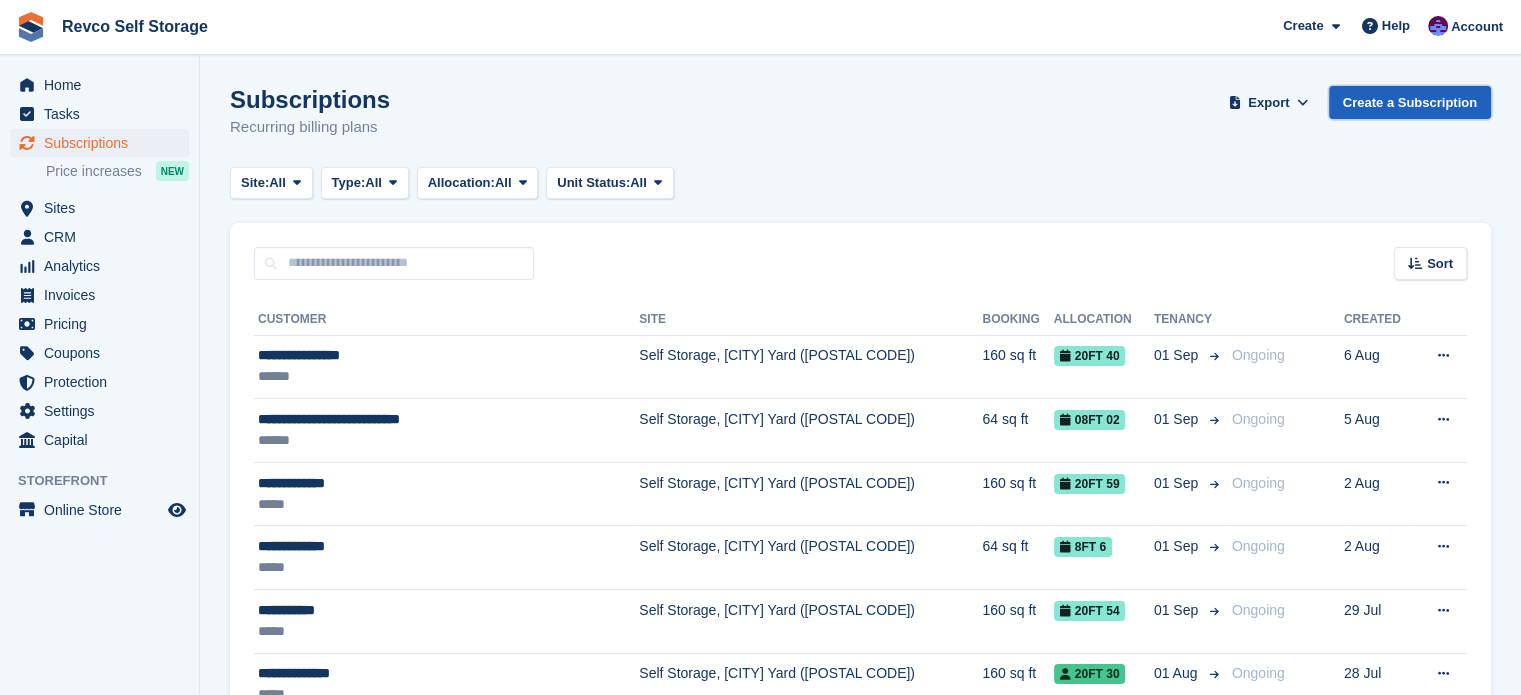 click on "Create a Subscription" at bounding box center [1410, 102] 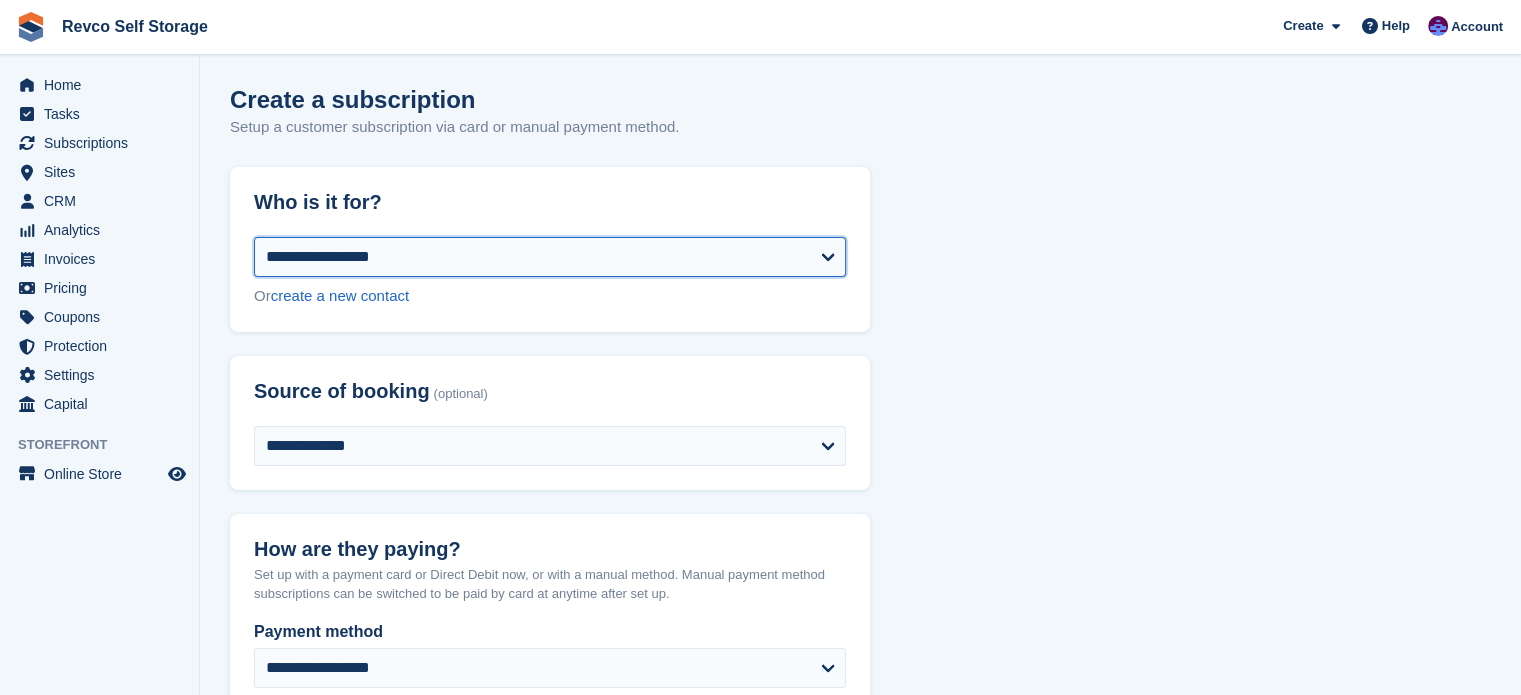 click on "**********" at bounding box center (550, 257) 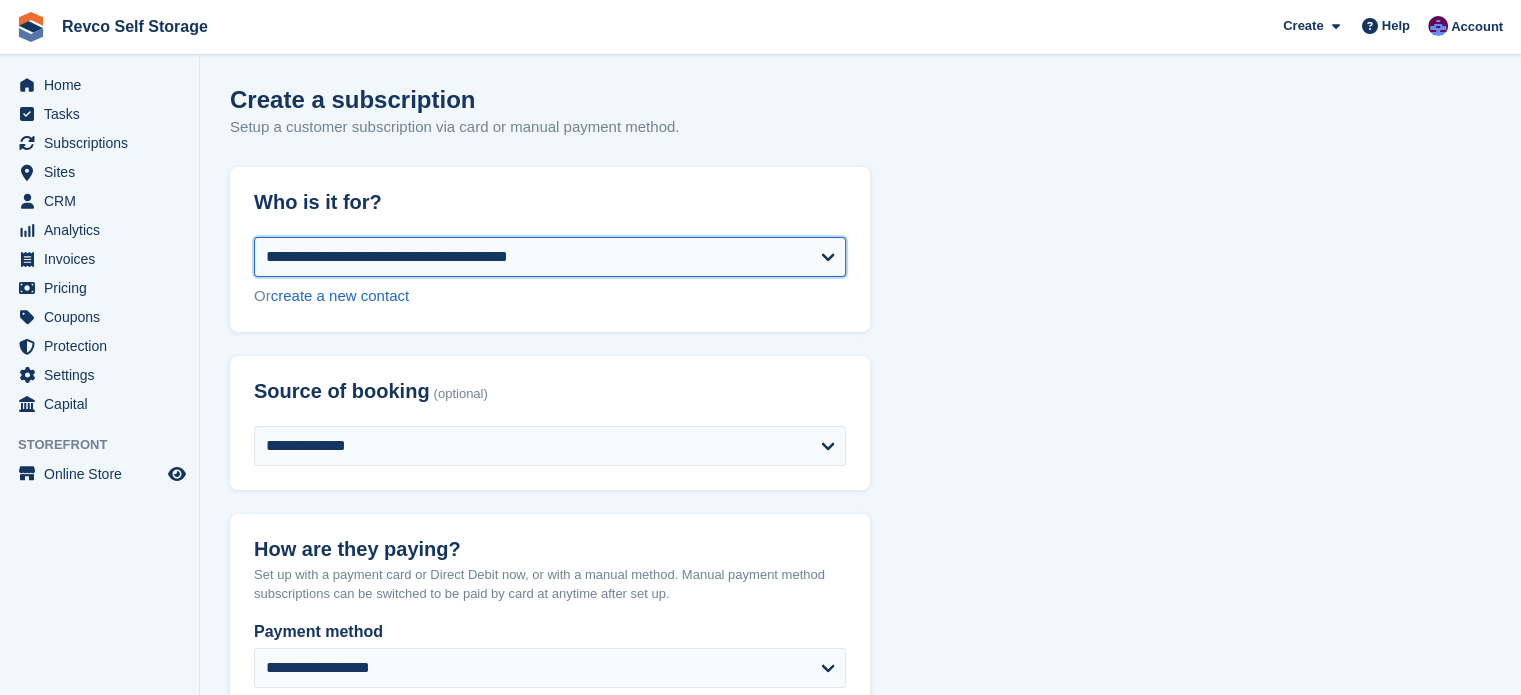 click on "**********" at bounding box center (550, 257) 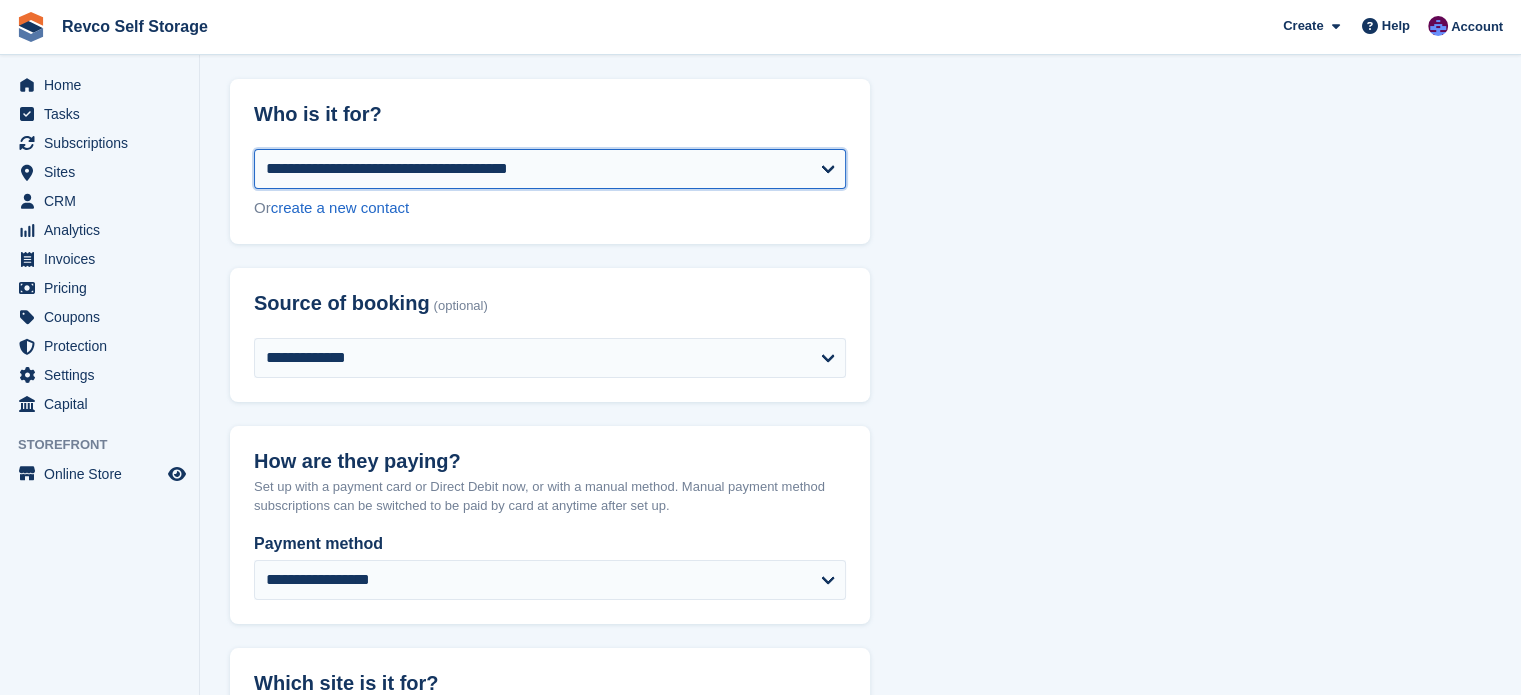 scroll, scrollTop: 300, scrollLeft: 0, axis: vertical 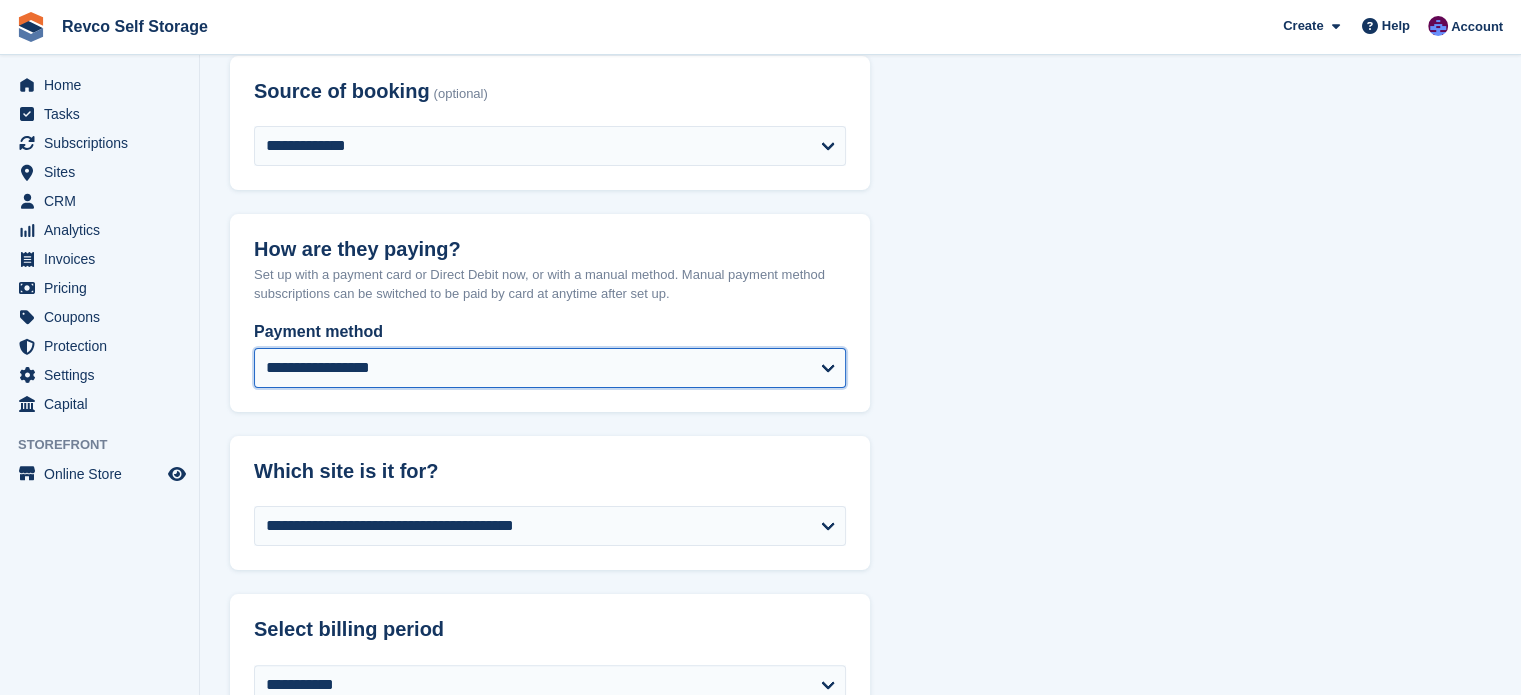click on "**********" at bounding box center [550, 368] 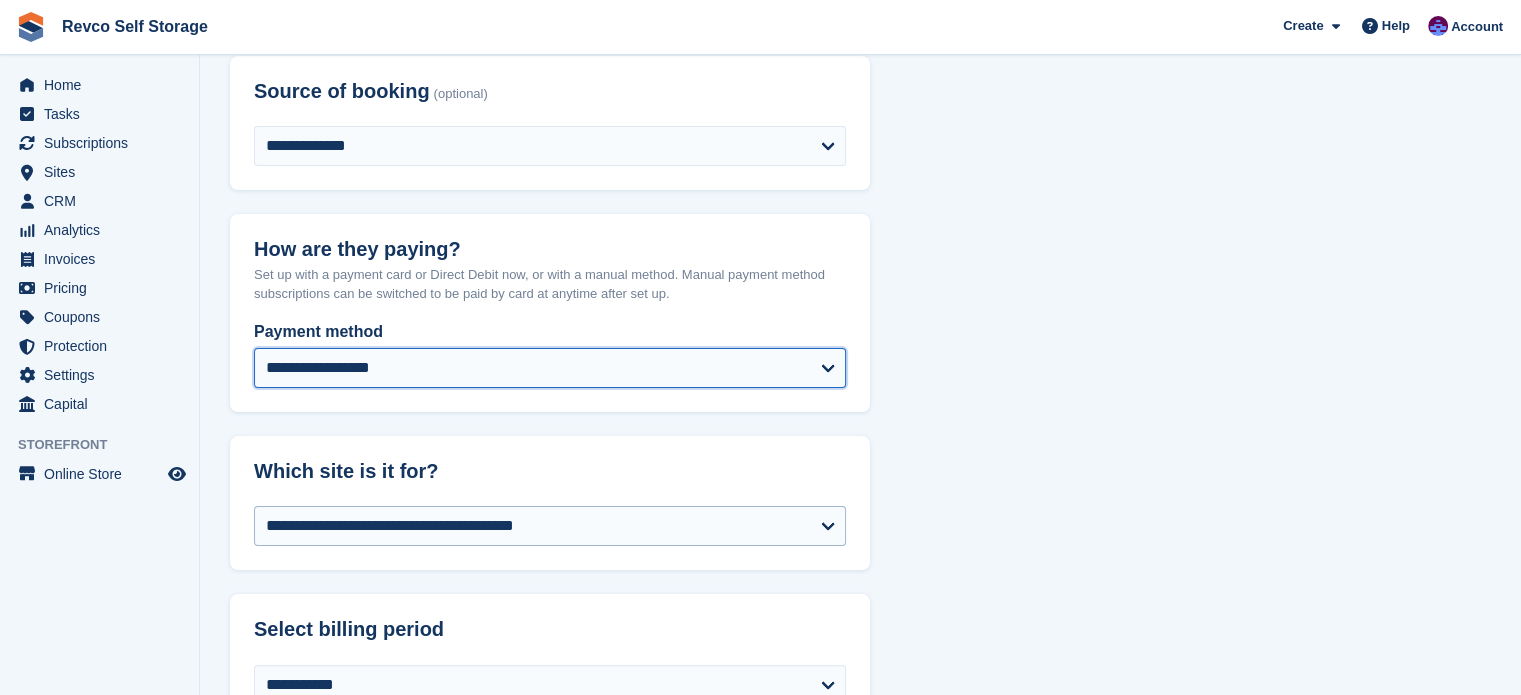 select on "******" 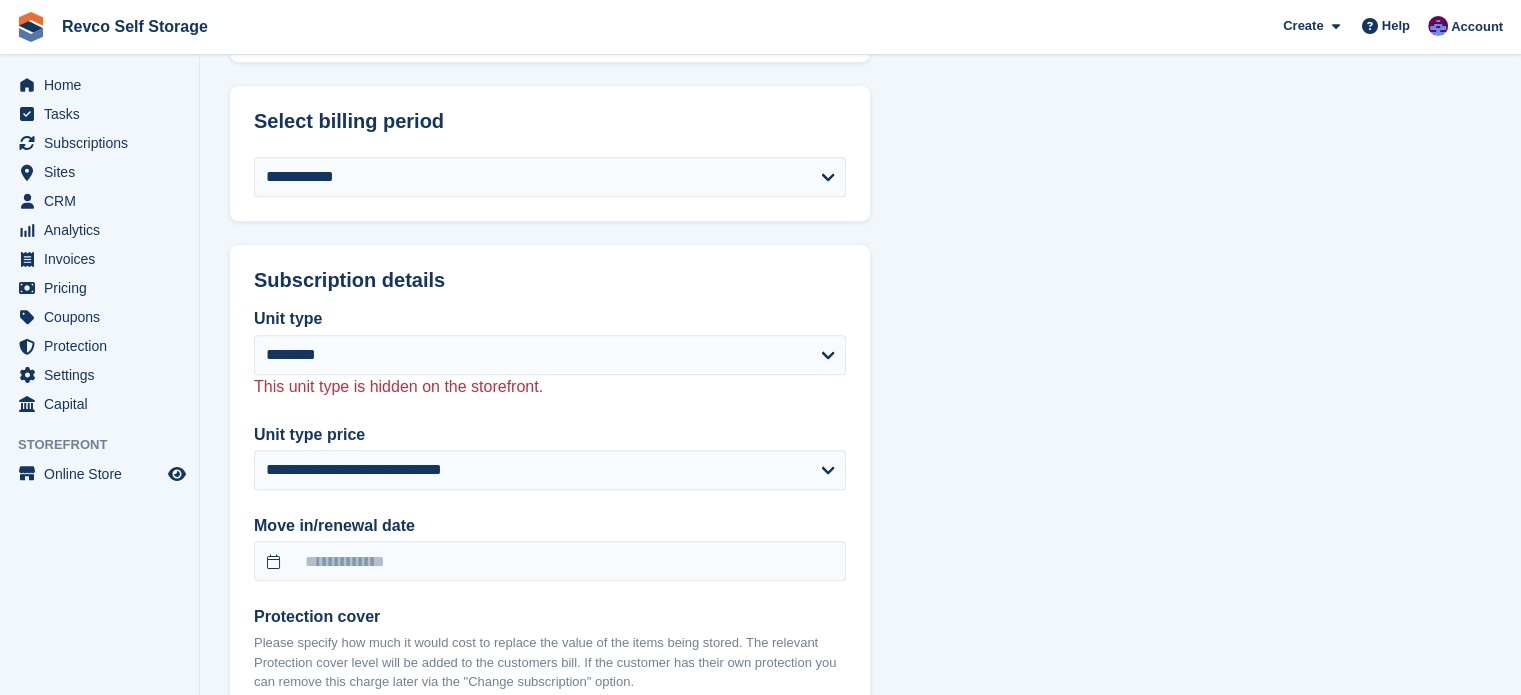 scroll, scrollTop: 1000, scrollLeft: 0, axis: vertical 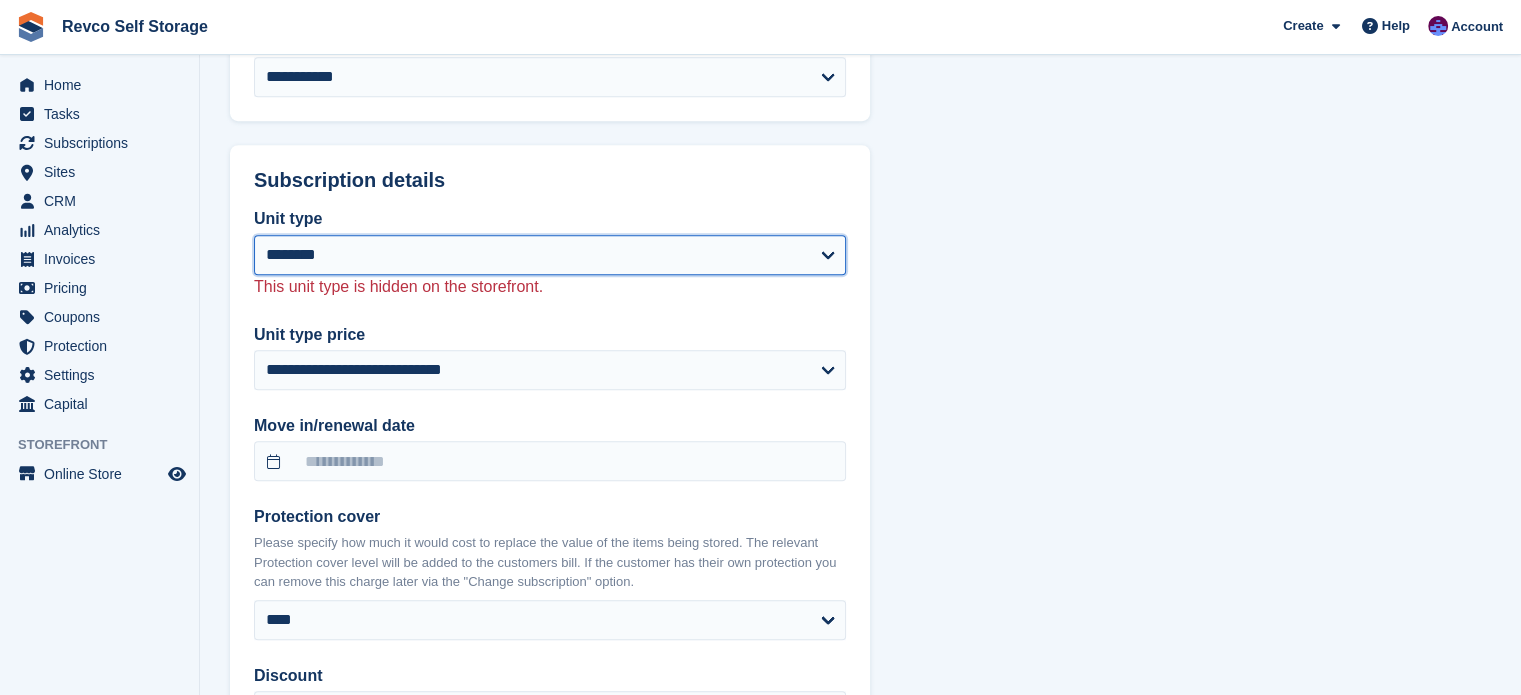 click on "**********" at bounding box center [550, 255] 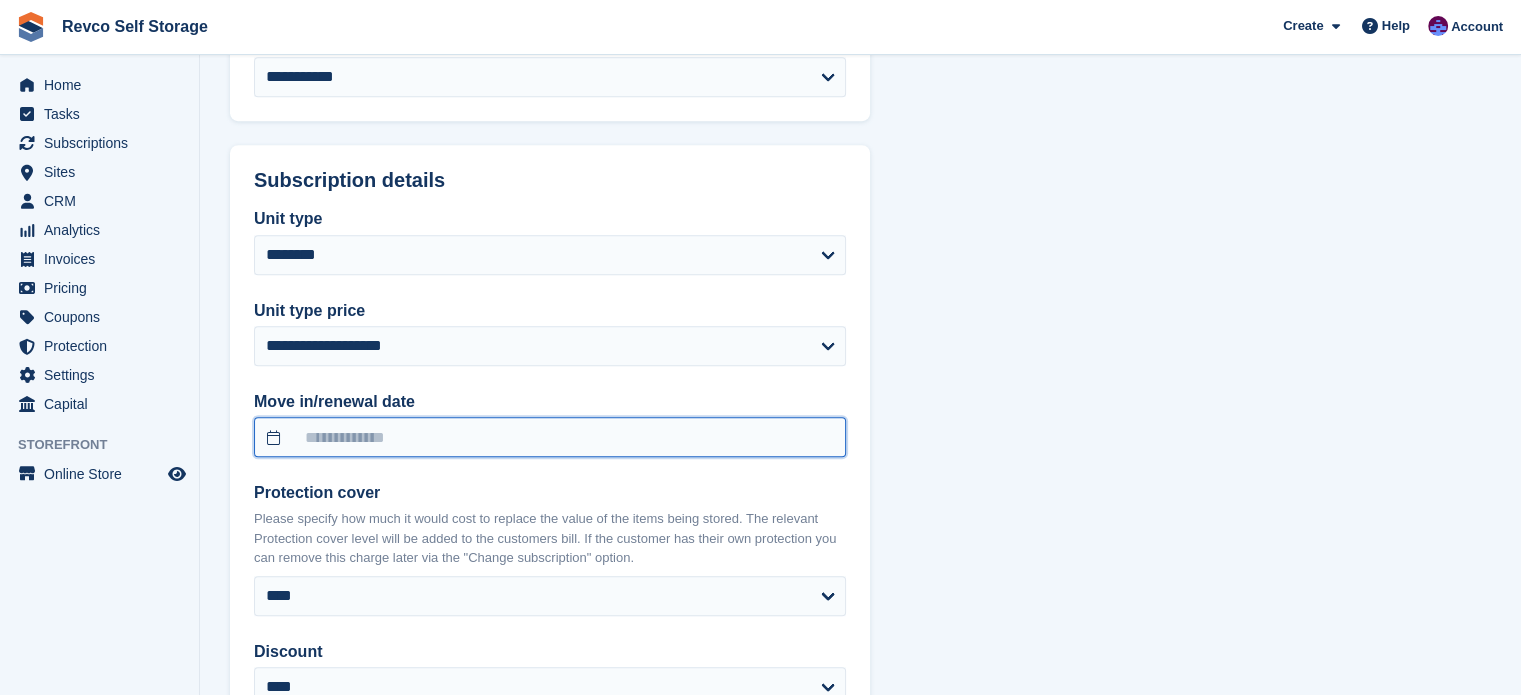 click at bounding box center (550, 437) 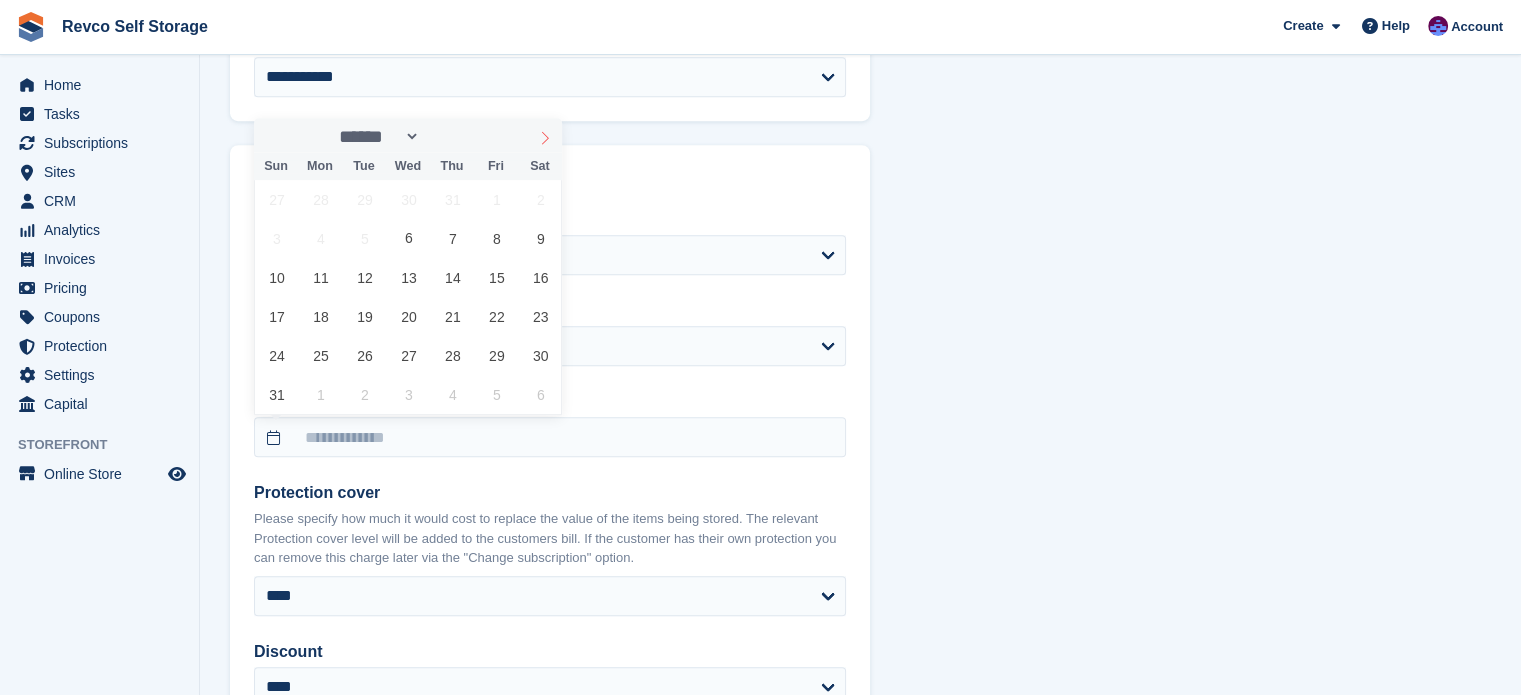 click at bounding box center (545, 135) 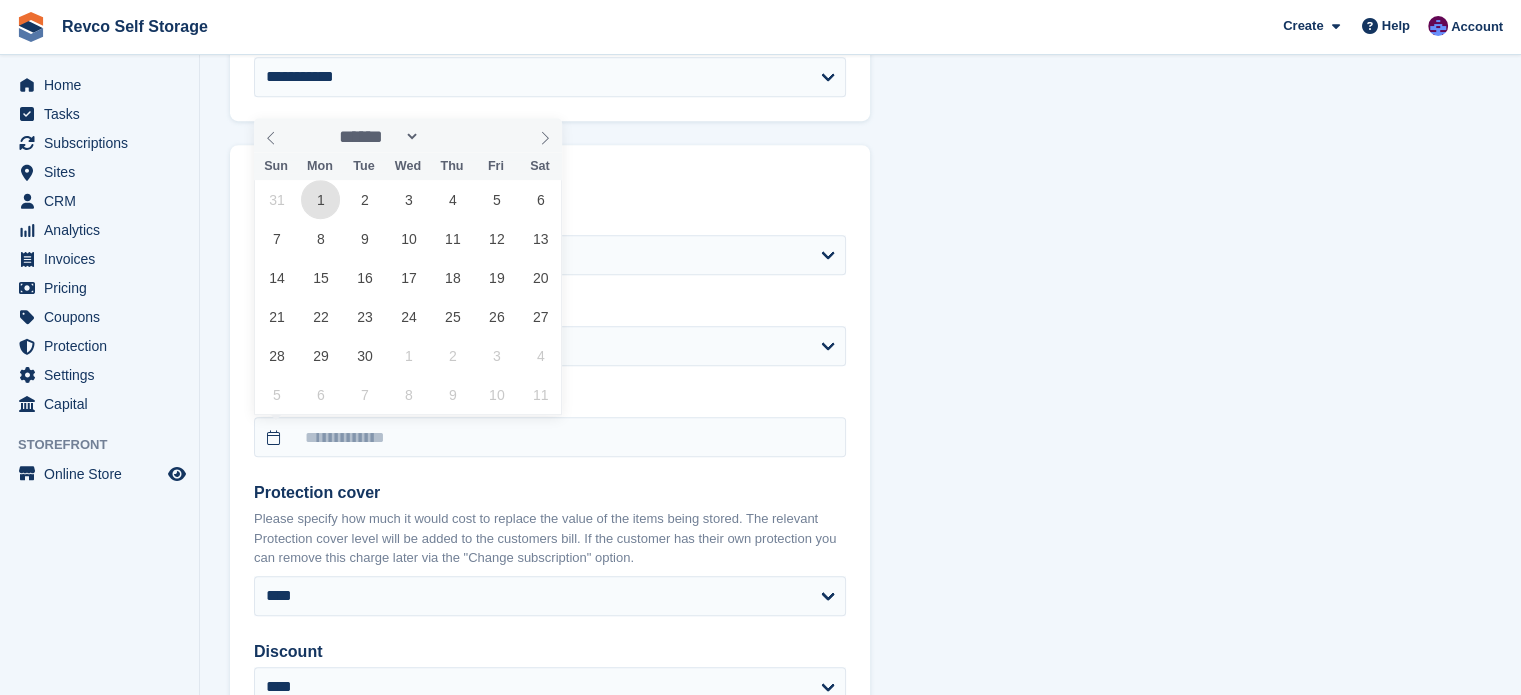 click on "1" at bounding box center [320, 199] 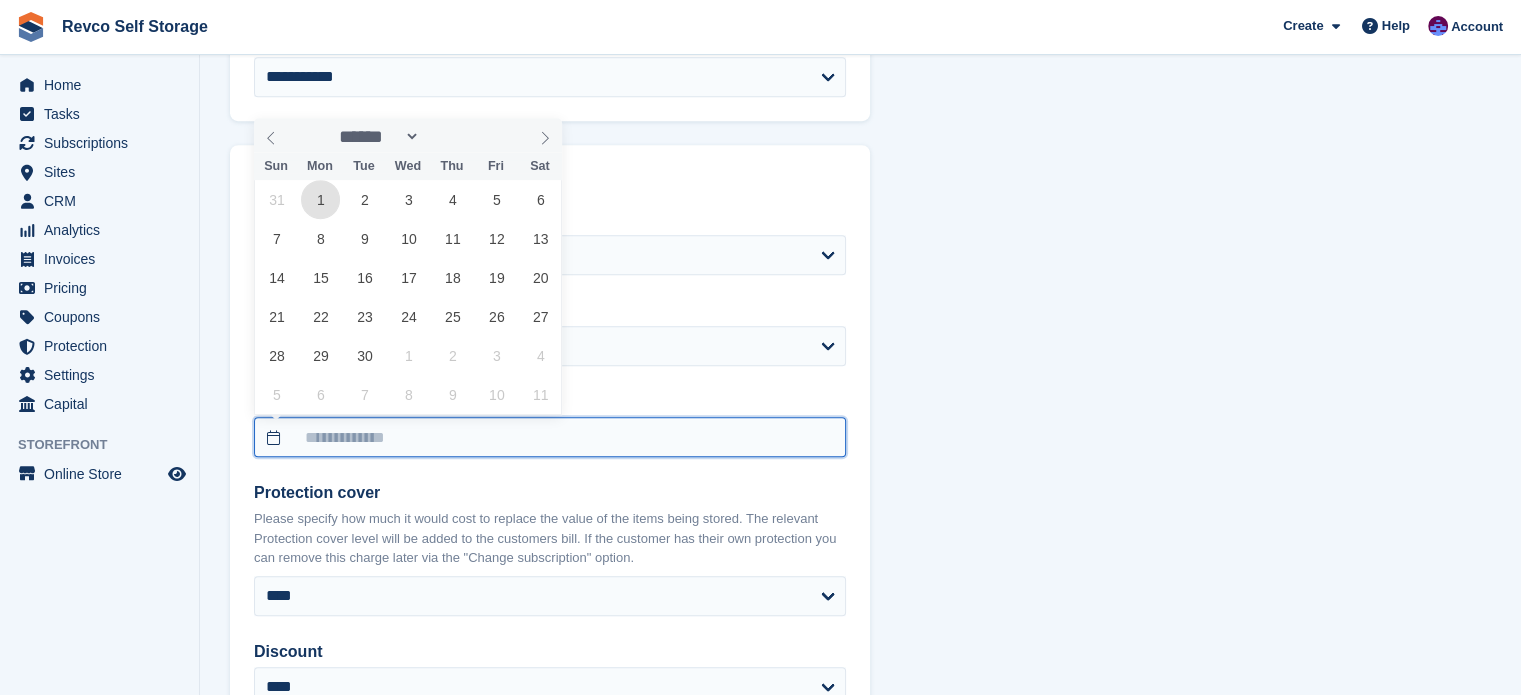 type on "**********" 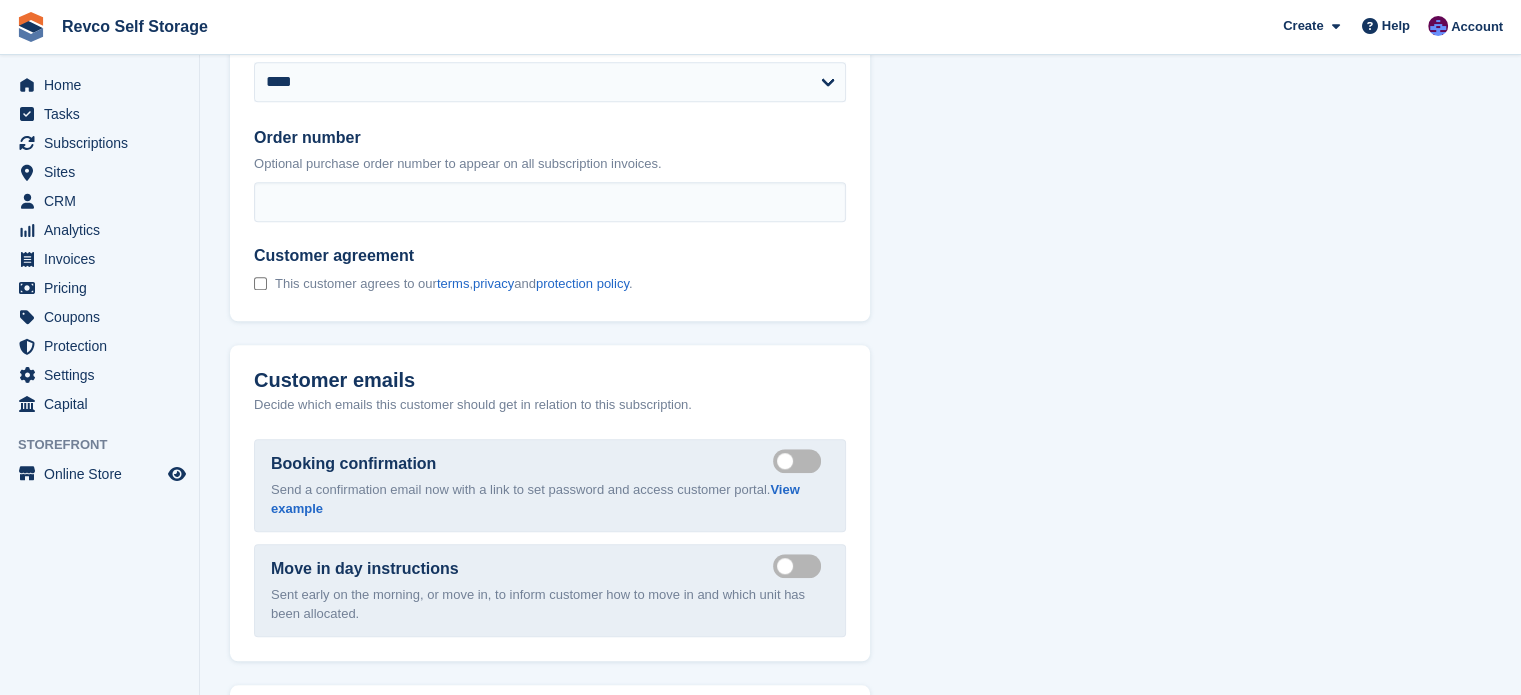 scroll, scrollTop: 1700, scrollLeft: 0, axis: vertical 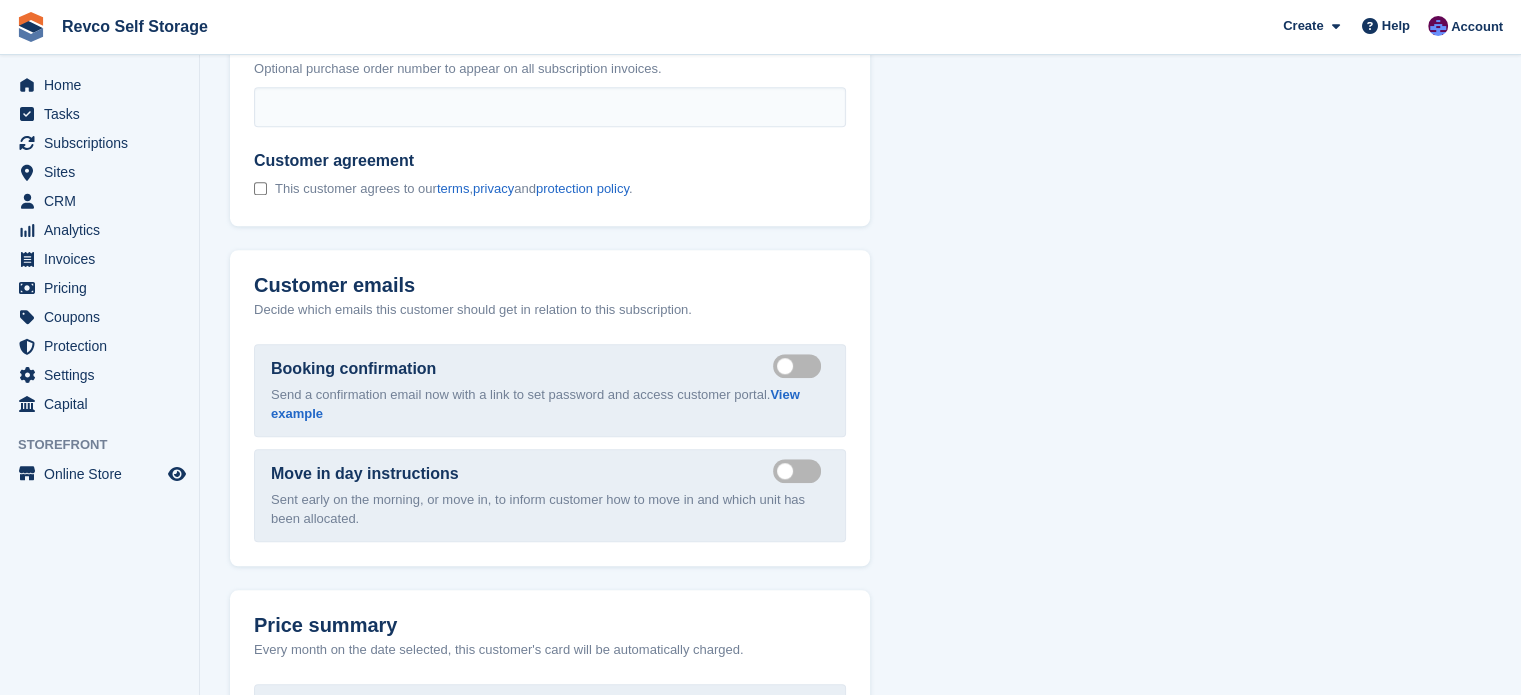 click on "Send booking confirmation email" at bounding box center [801, 366] 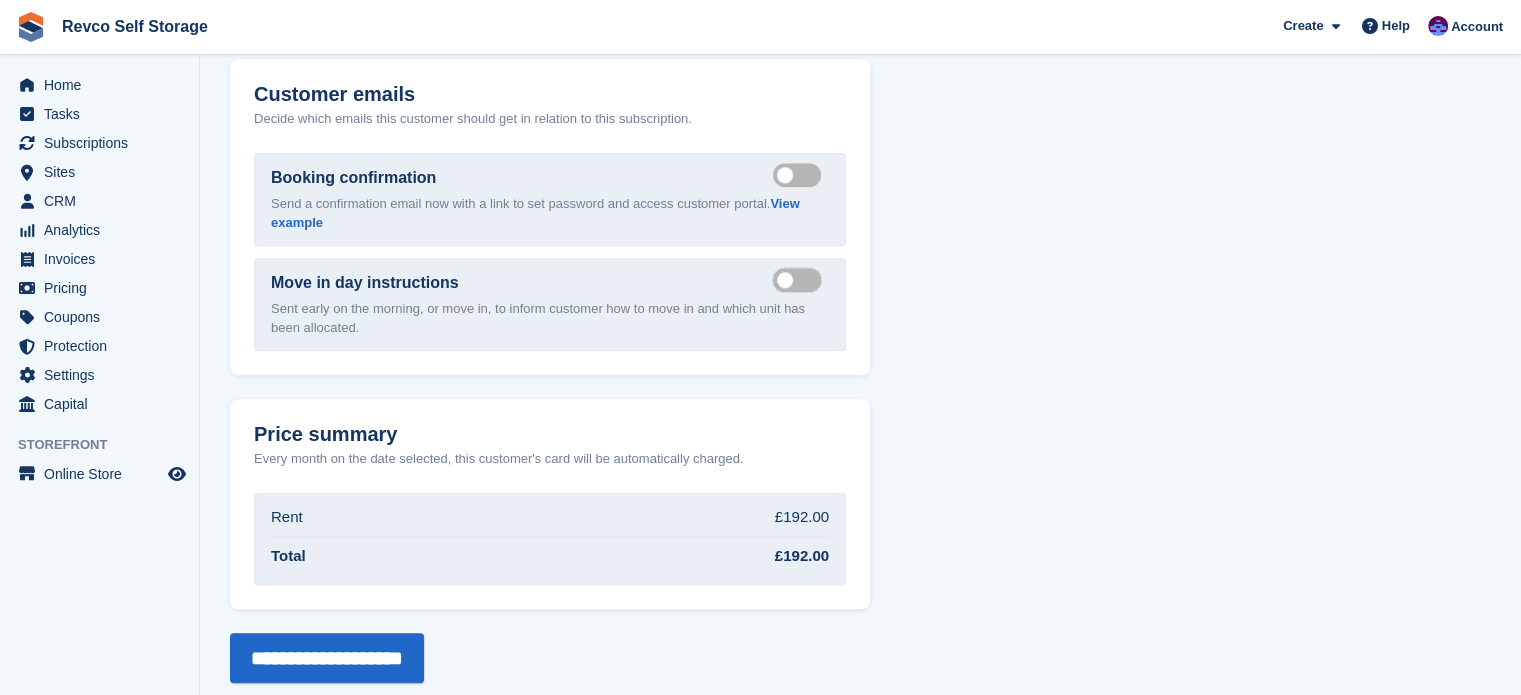 scroll, scrollTop: 1907, scrollLeft: 0, axis: vertical 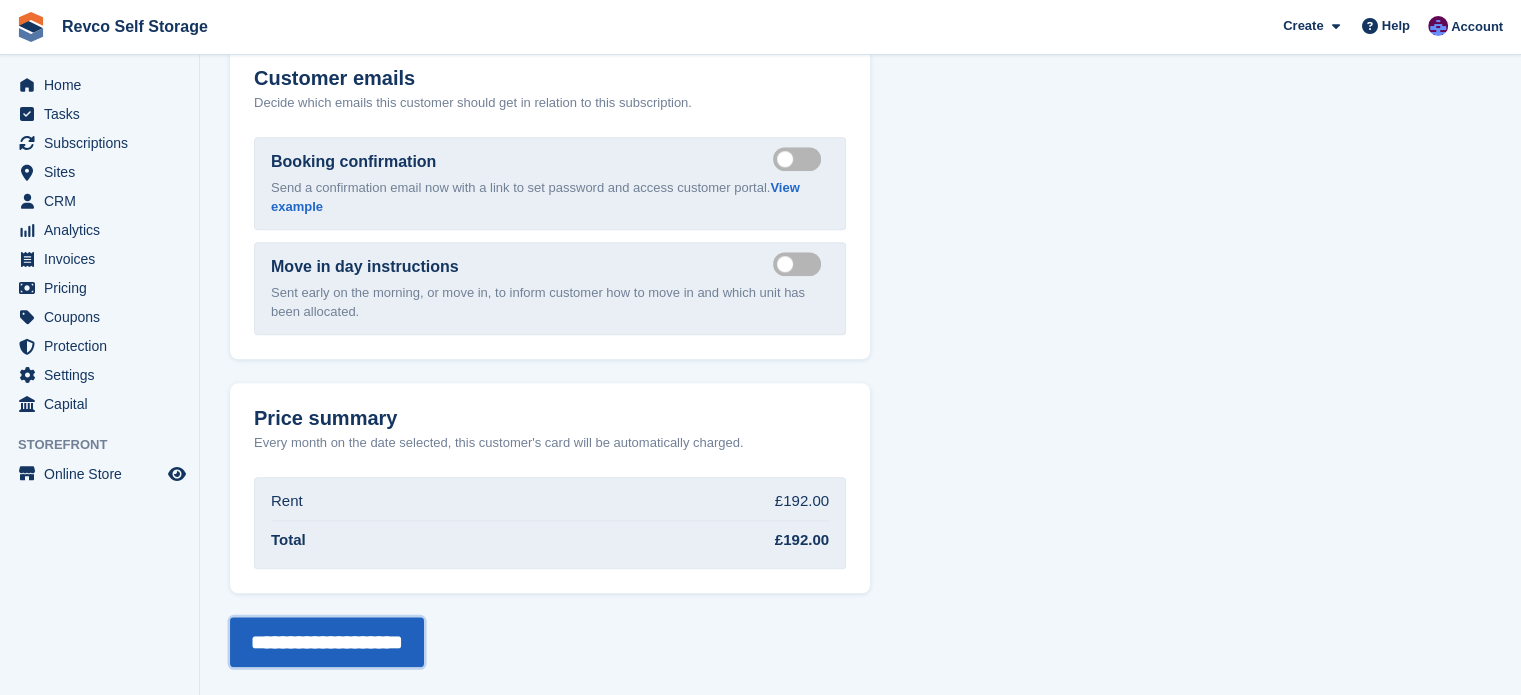 click on "**********" at bounding box center (327, 642) 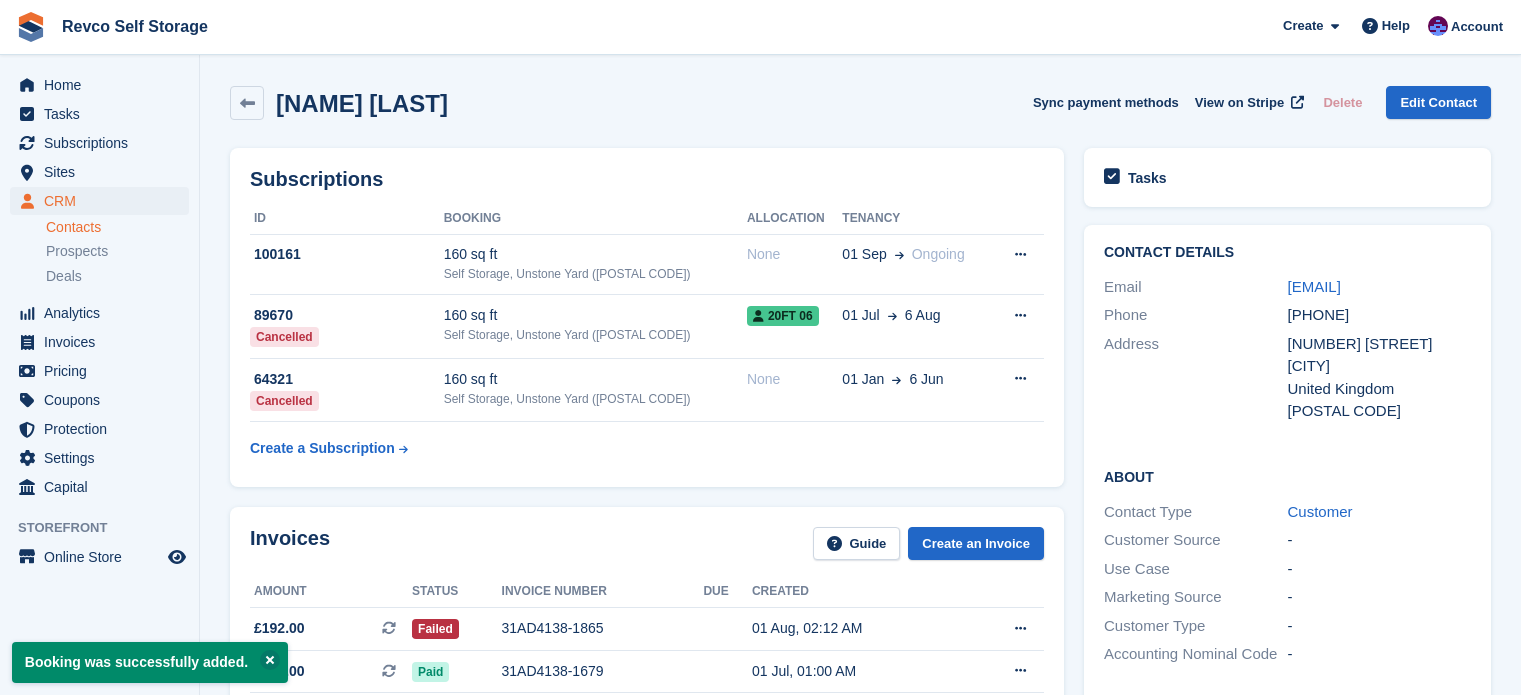 scroll, scrollTop: 0, scrollLeft: 0, axis: both 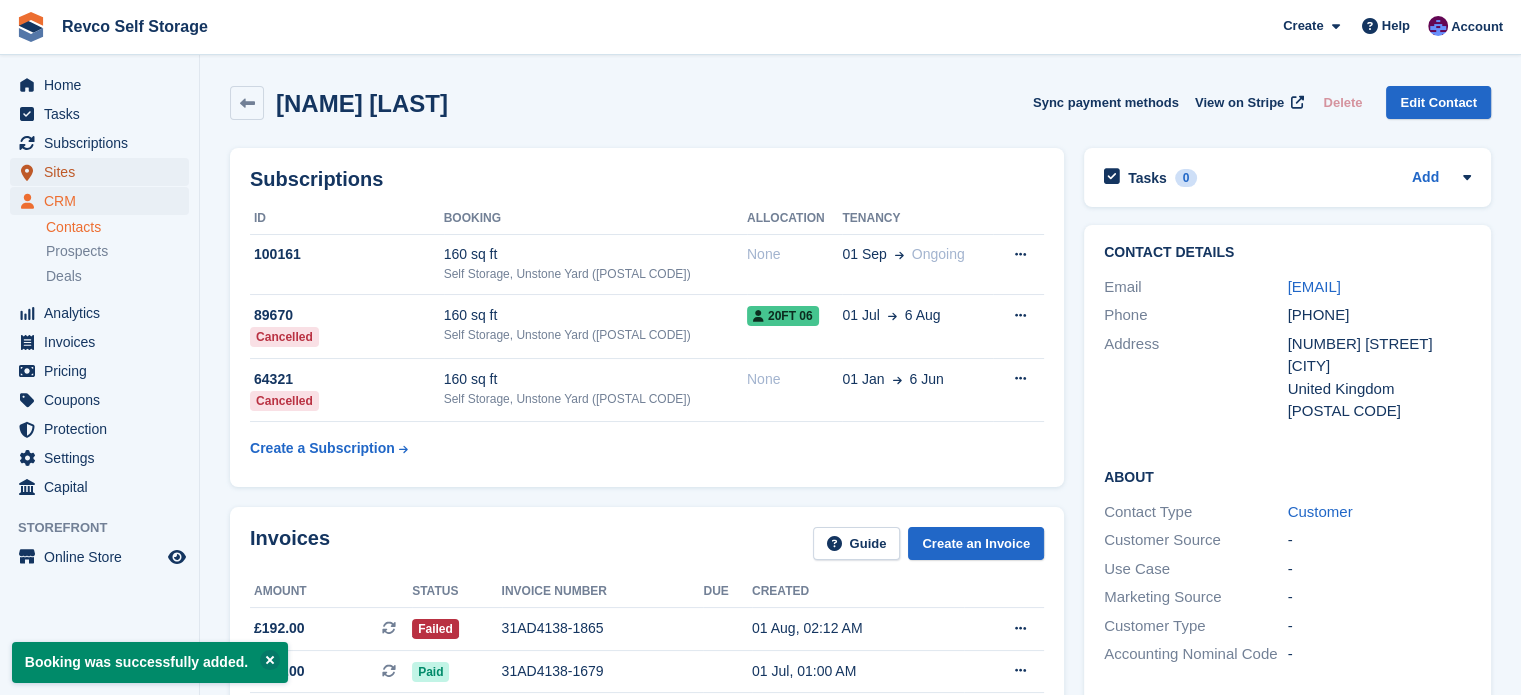 click on "Sites" at bounding box center [104, 172] 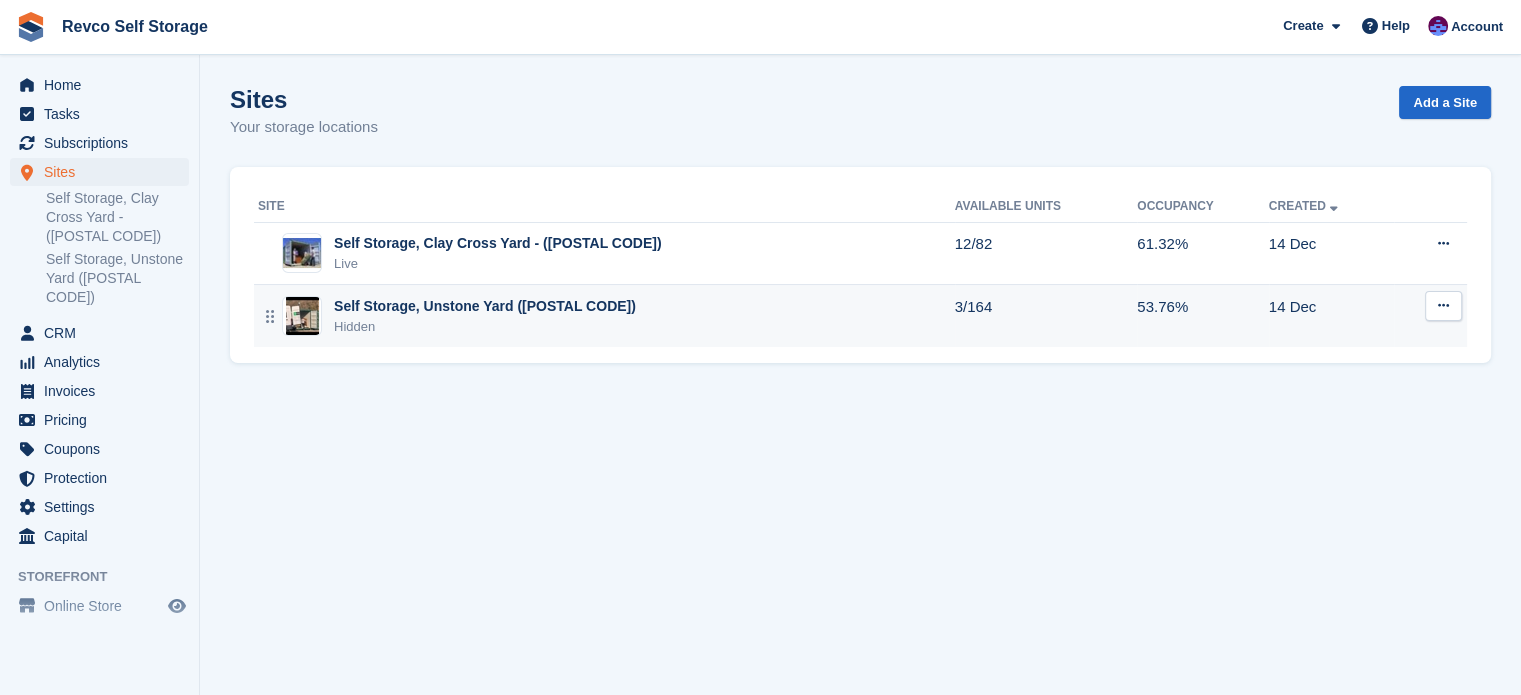 click on "Hidden" at bounding box center (485, 327) 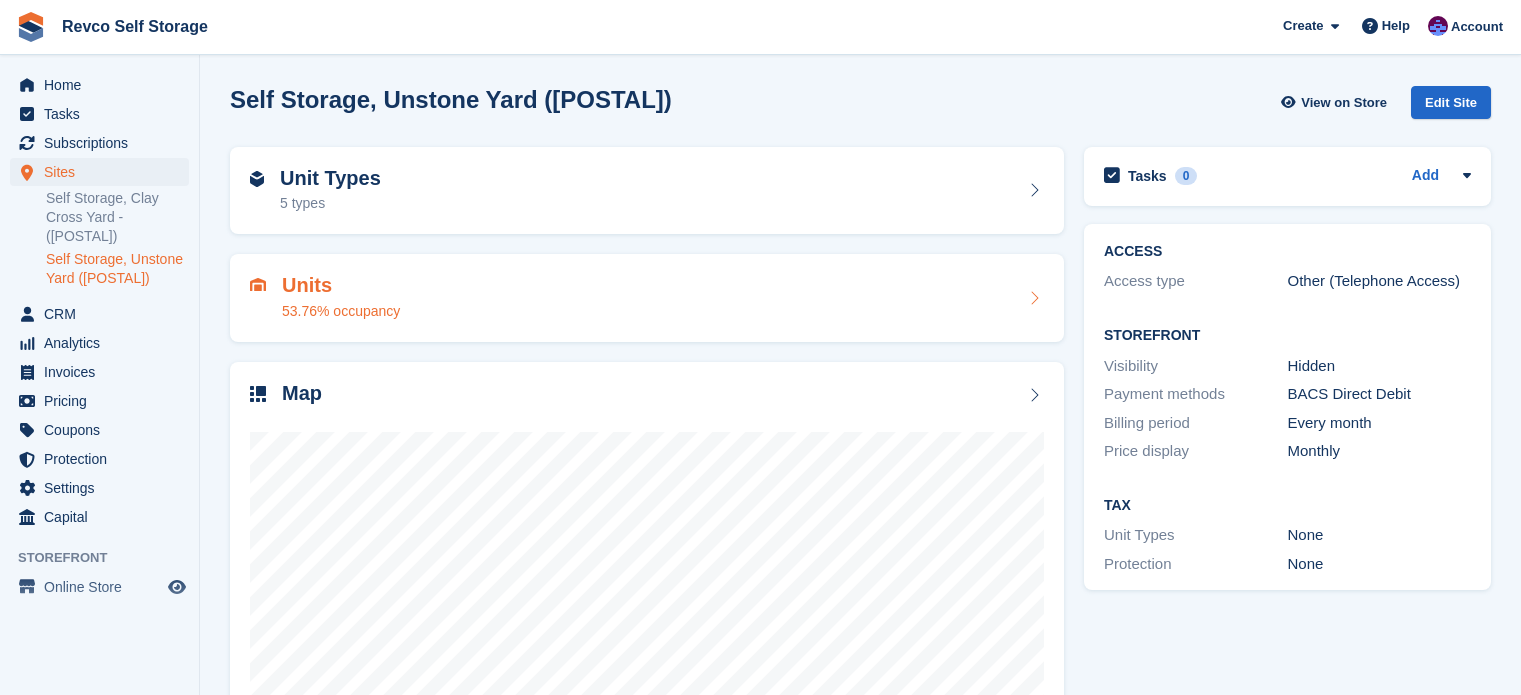 scroll, scrollTop: 0, scrollLeft: 0, axis: both 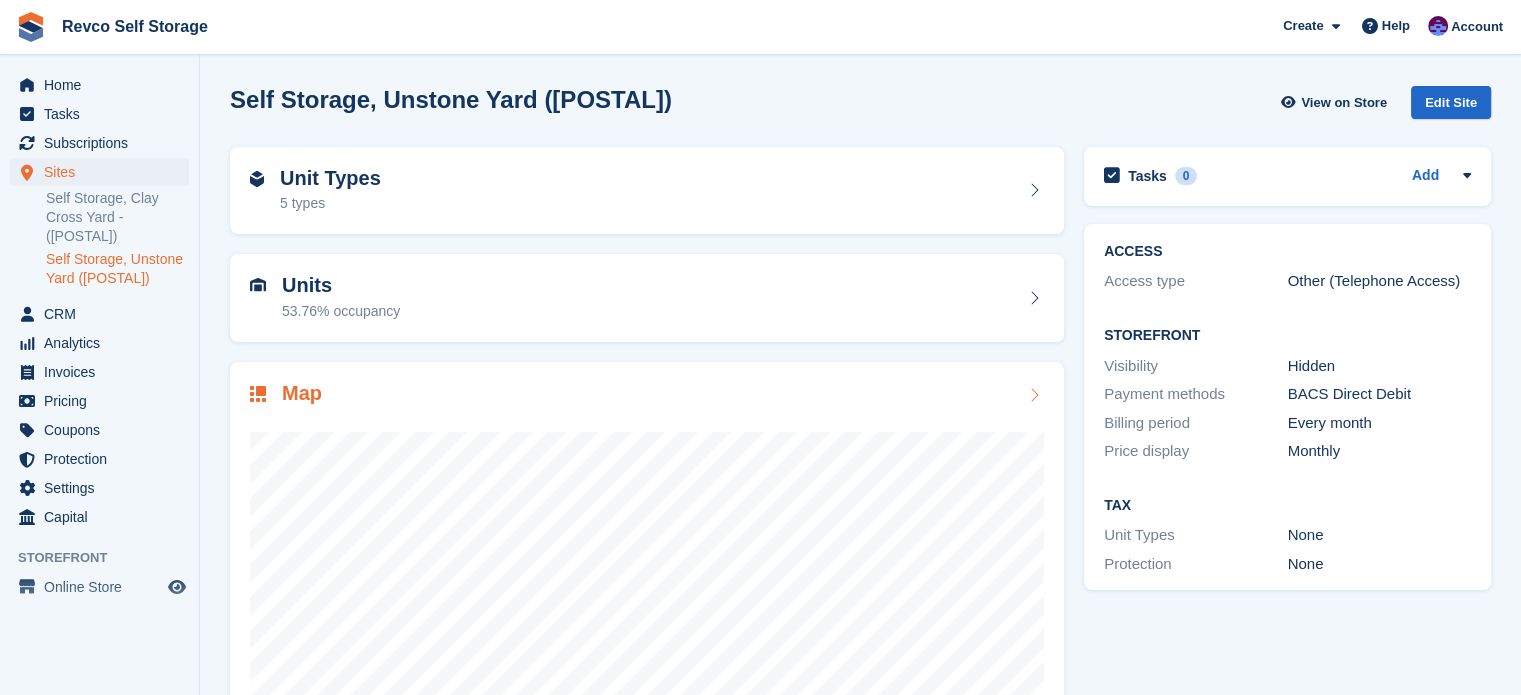 click at bounding box center [647, 608] 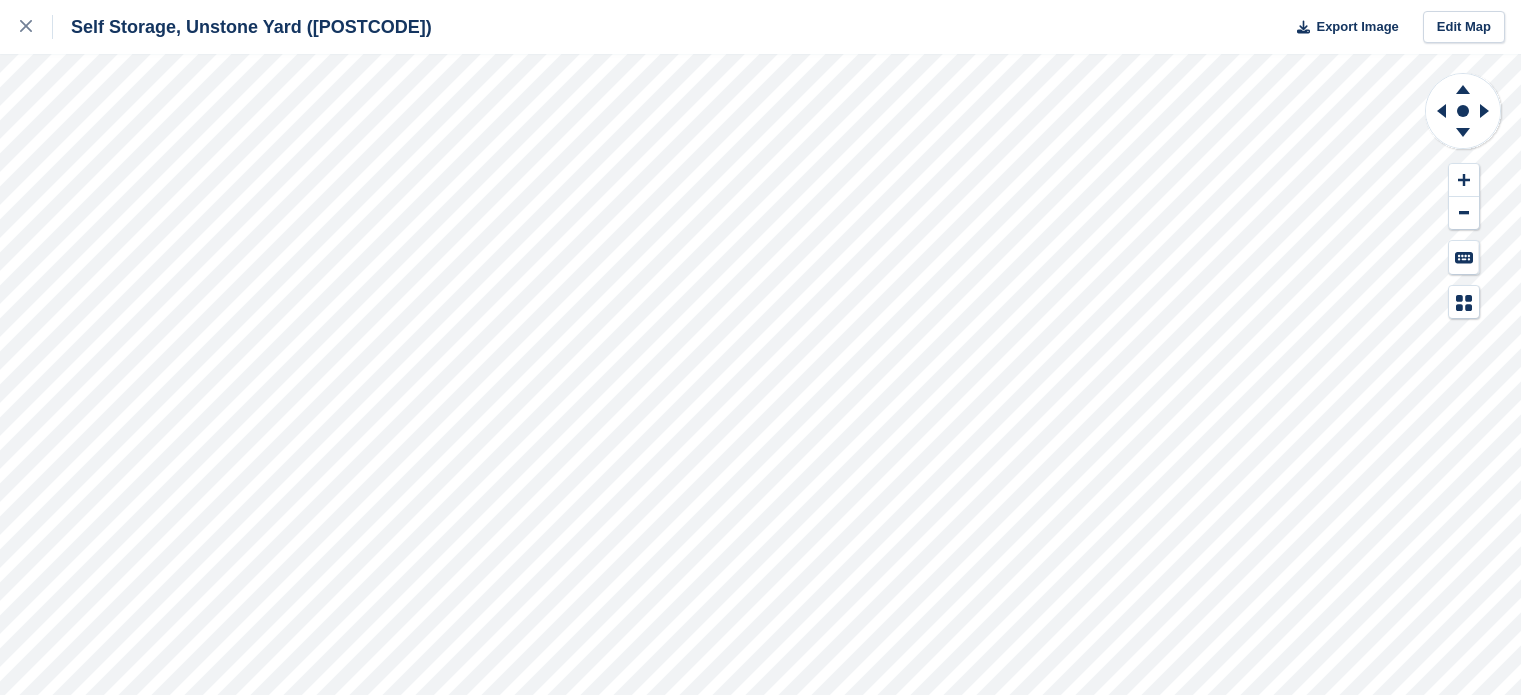 scroll, scrollTop: 0, scrollLeft: 0, axis: both 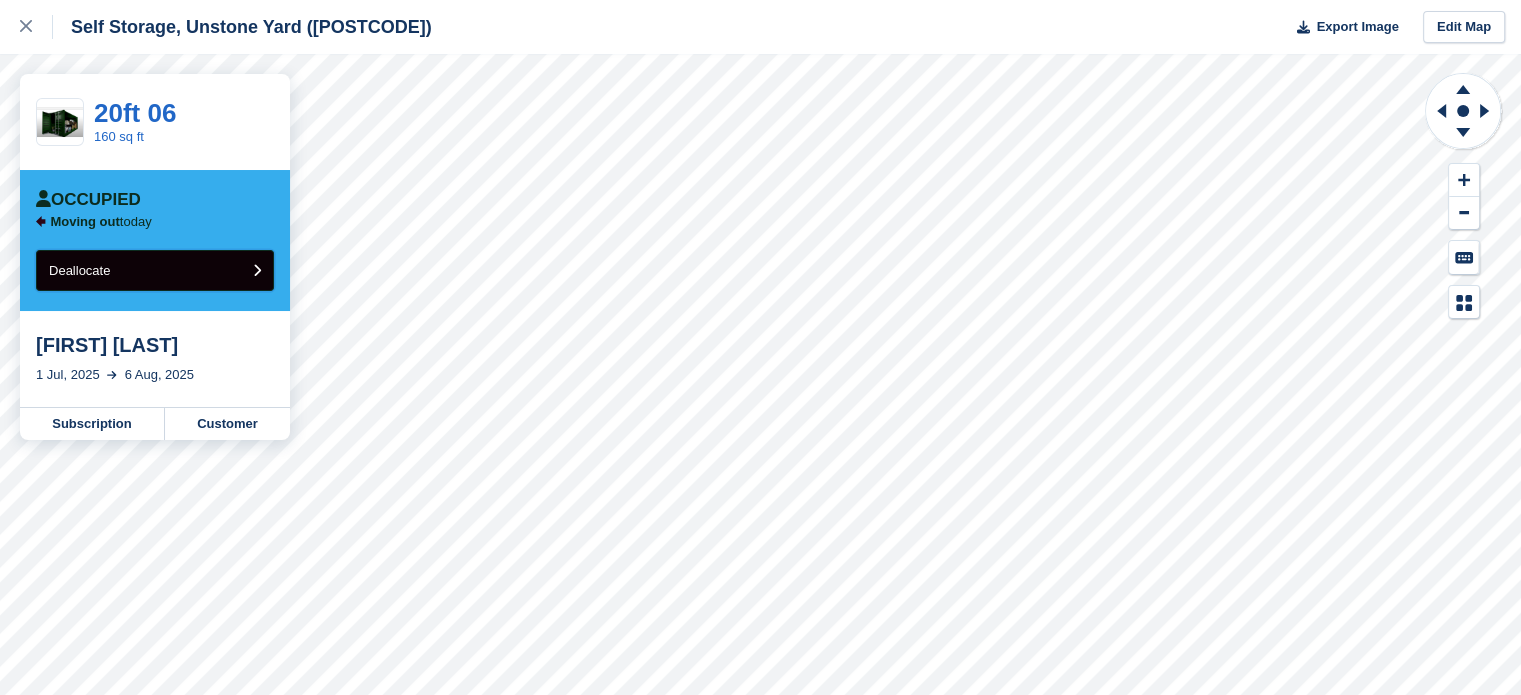 click on "Deallocate" at bounding box center [155, 270] 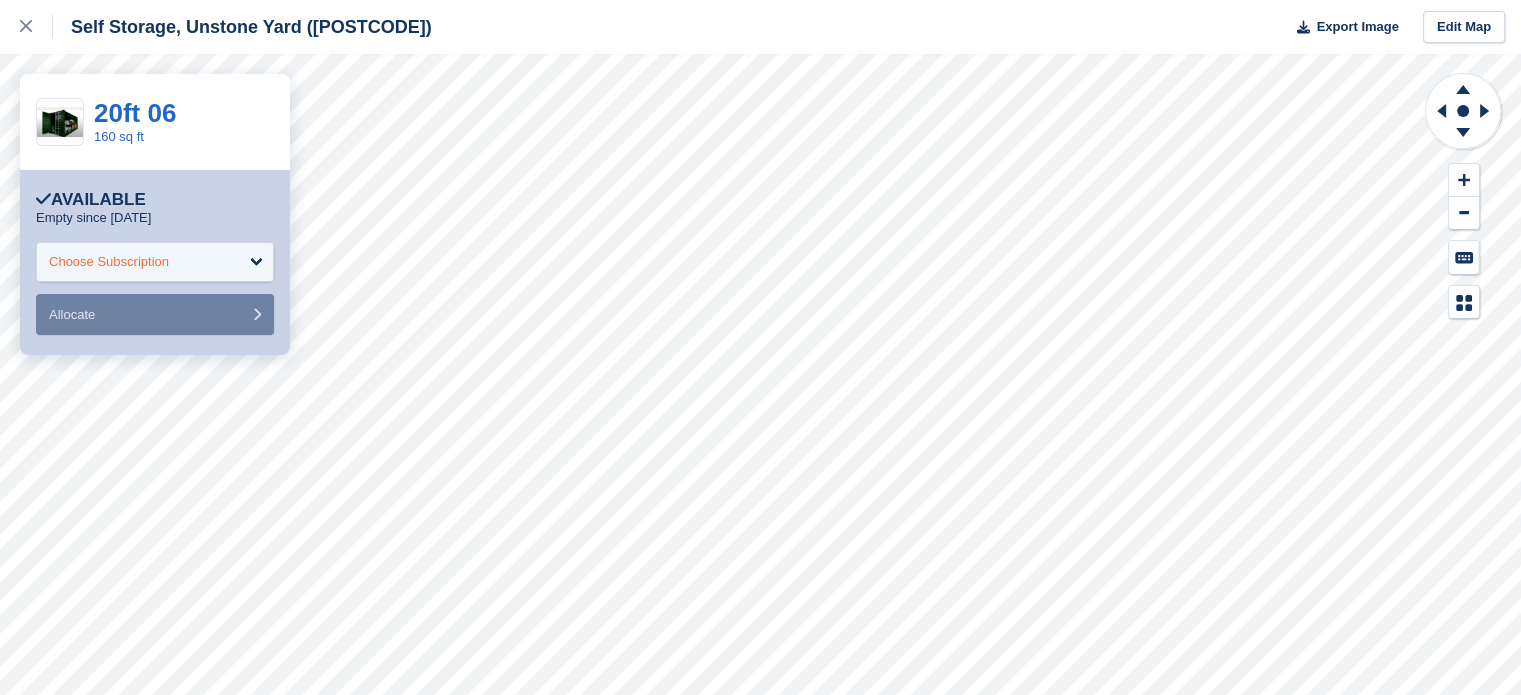 click on "Choose Subscription" at bounding box center [155, 262] 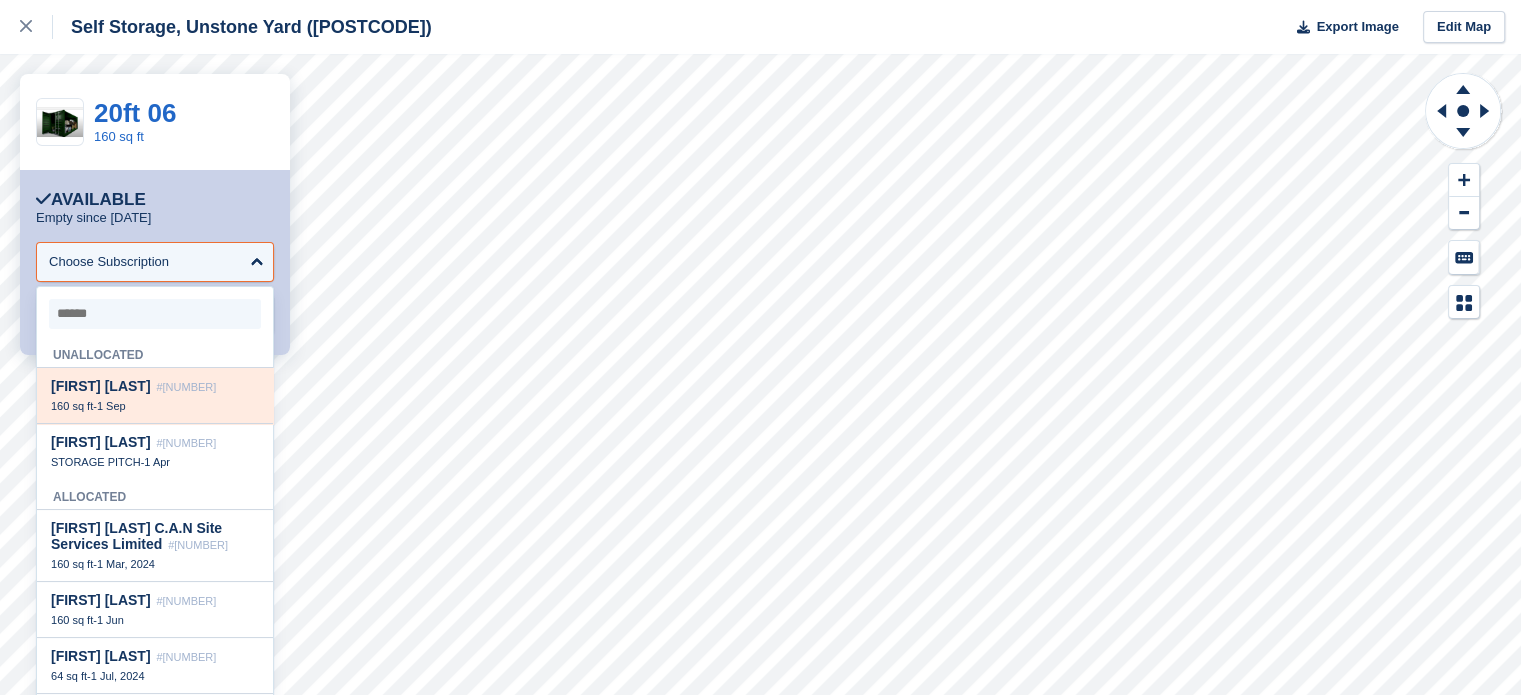 click on "[FIRST] [LAST]
#[NUMBER]
160 sq ft  -   [DATE]" at bounding box center (155, 396) 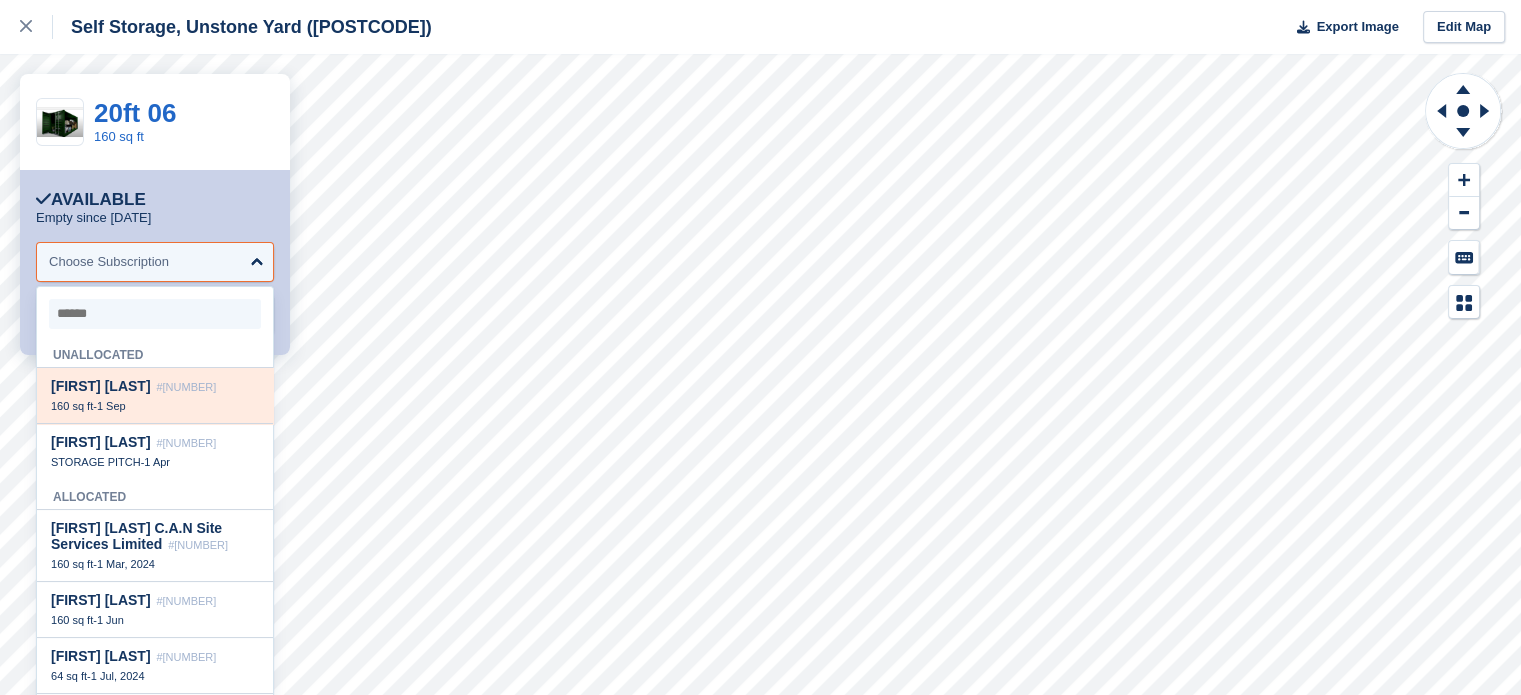 select on "******" 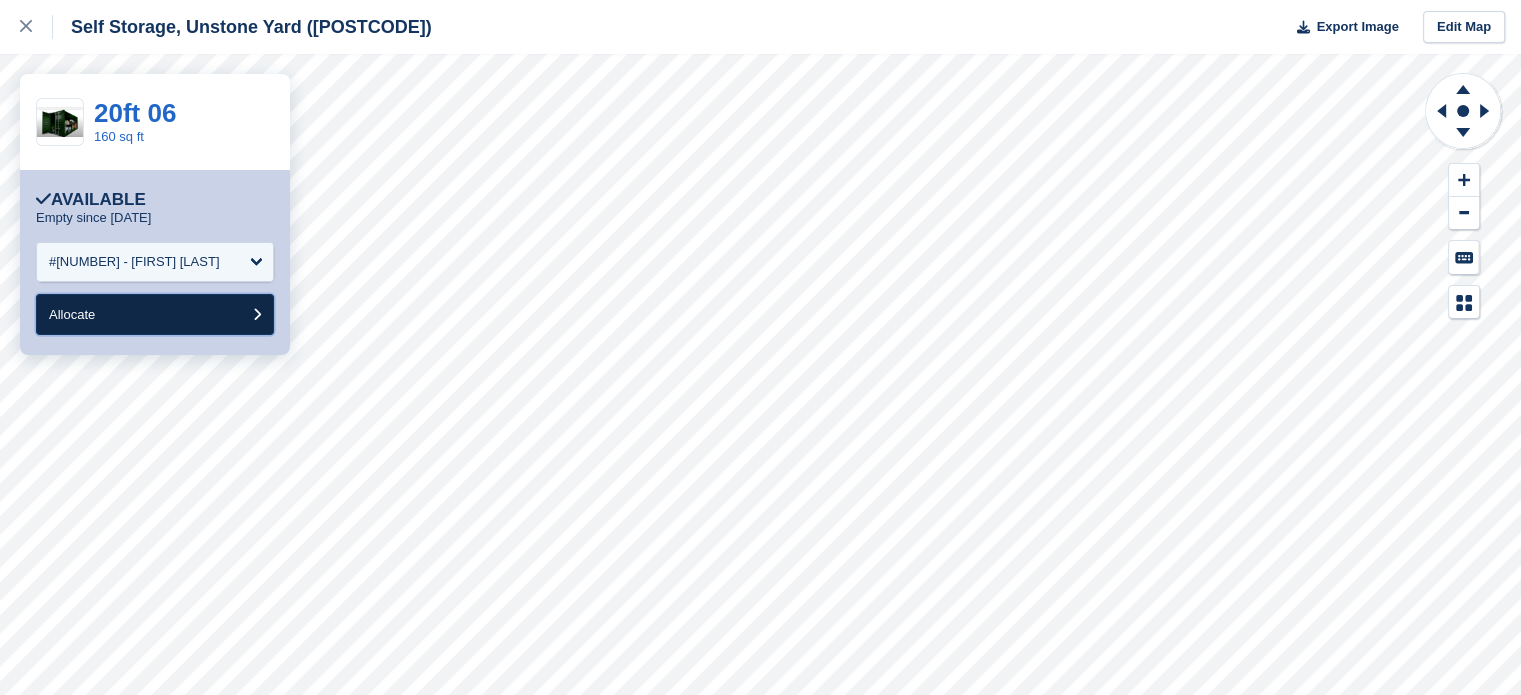 click on "Allocate" at bounding box center (155, 314) 